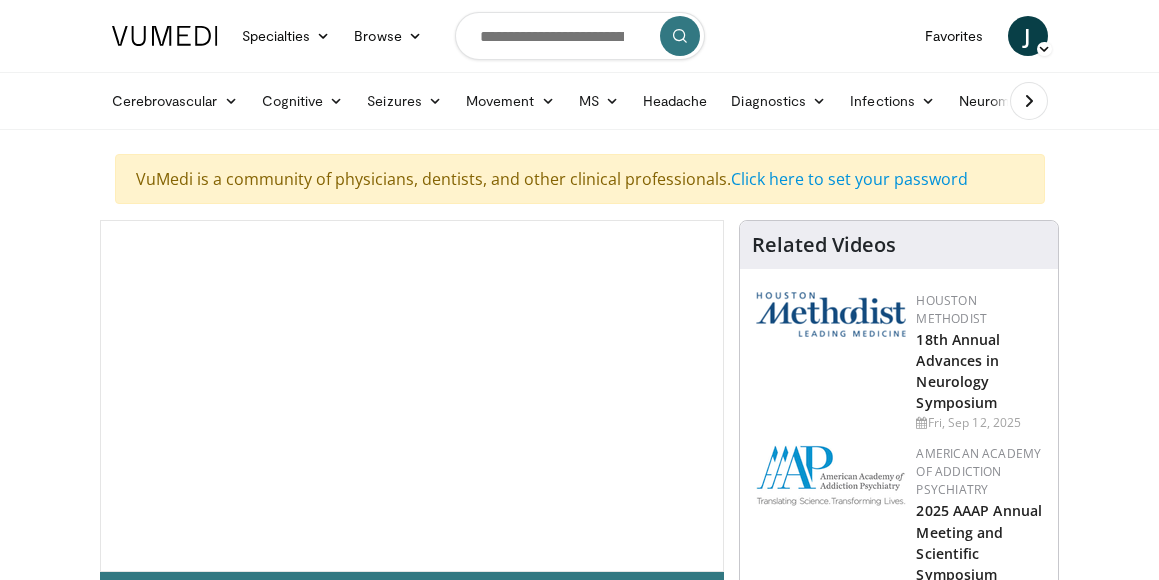 scroll, scrollTop: 0, scrollLeft: 0, axis: both 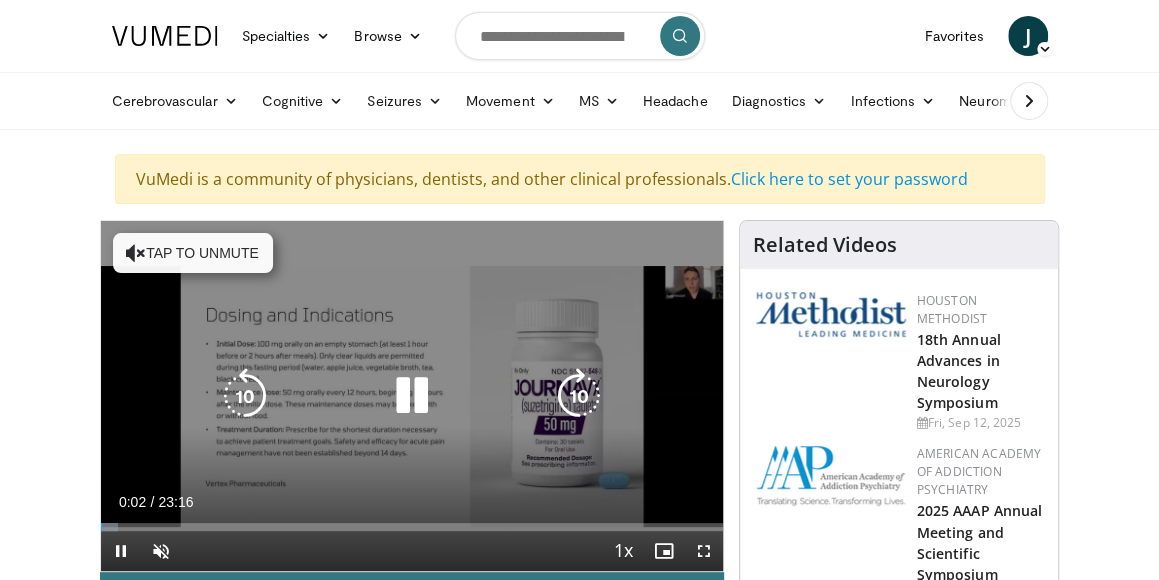 click on "Tap to unmute" at bounding box center (193, 253) 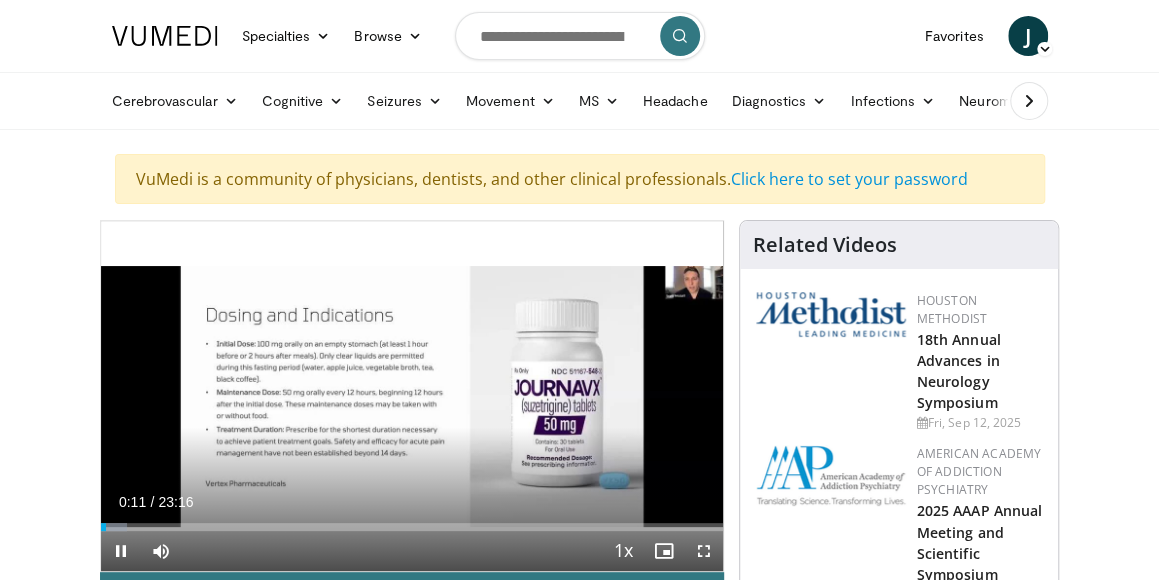 click on "0:11" at bounding box center [132, 502] 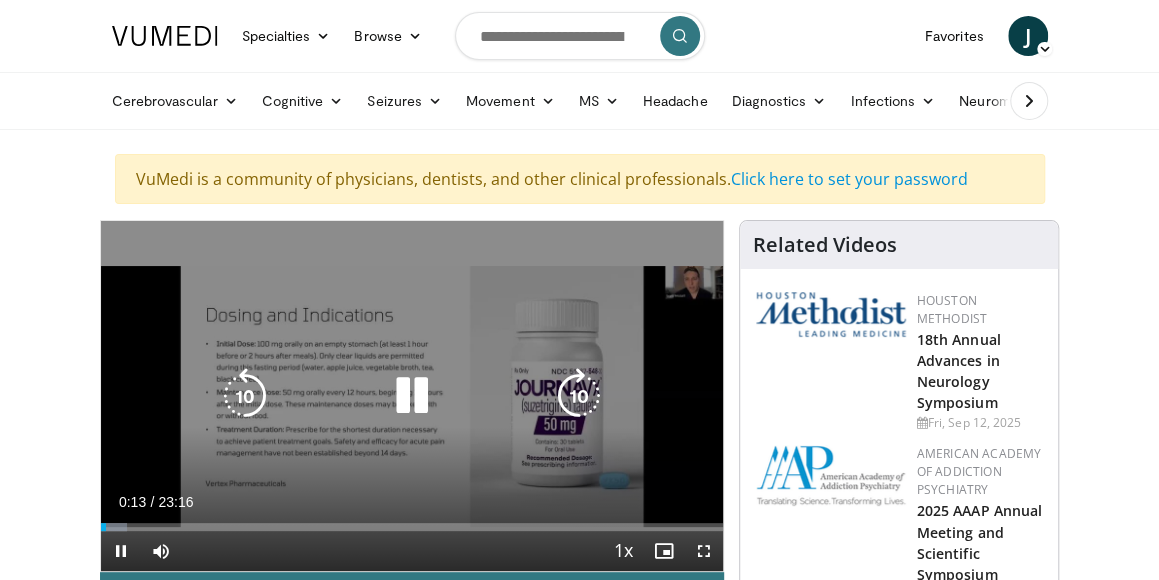 click on "10 seconds
Tap to unmute" at bounding box center [412, 396] 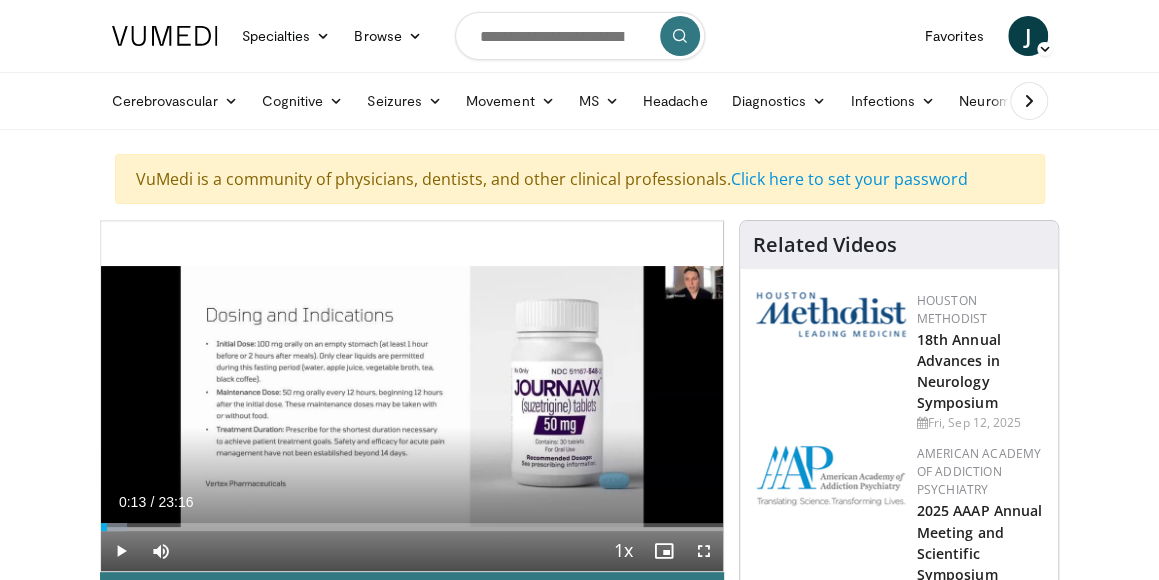 click on "10 seconds
Tap to unmute" at bounding box center (412, 396) 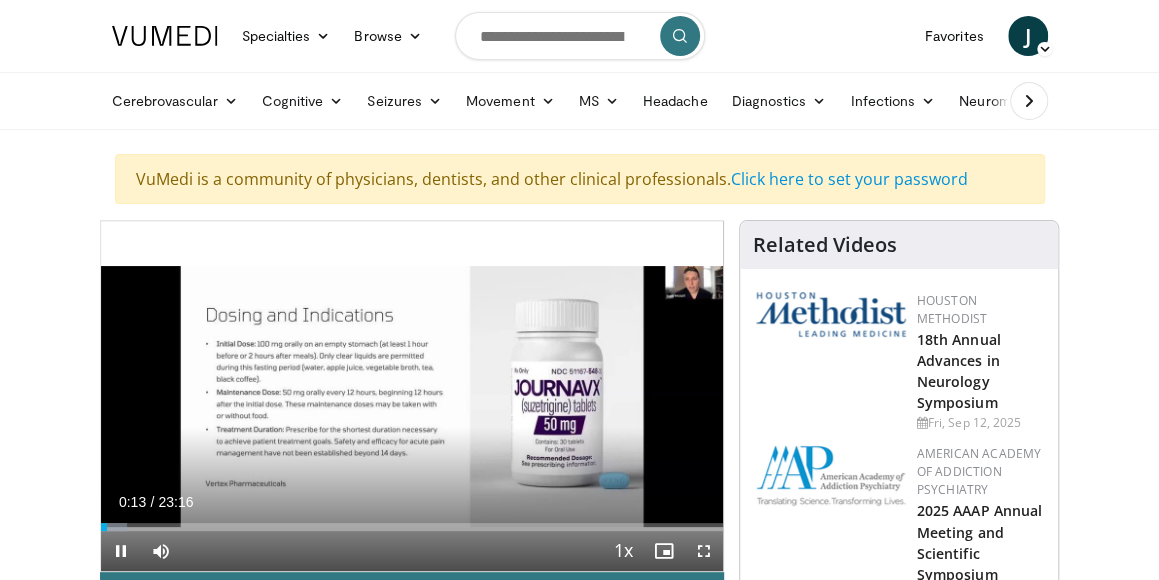 click on "10 seconds
Tap to unmute" at bounding box center [412, 396] 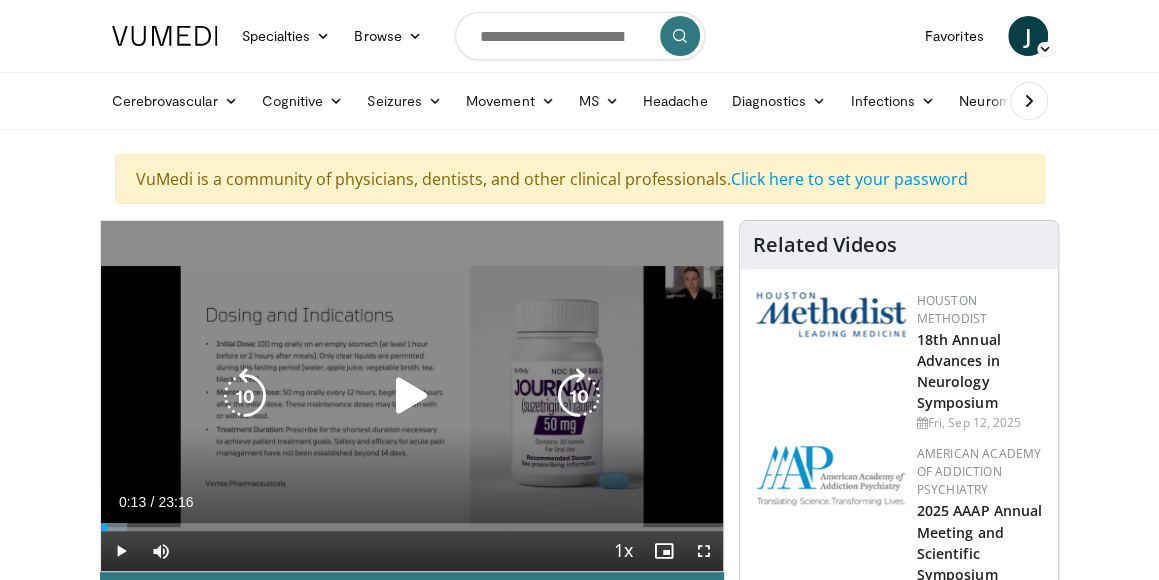 drag, startPoint x: 138, startPoint y: 449, endPoint x: 202, endPoint y: 432, distance: 66.21933 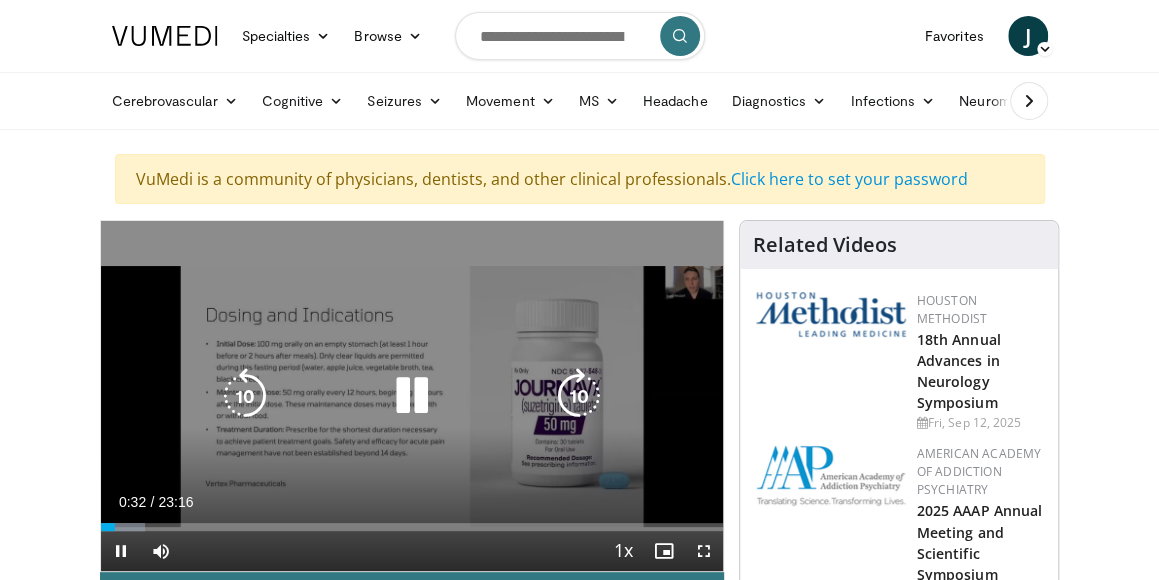 click on "10 seconds
Tap to unmute" at bounding box center (412, 396) 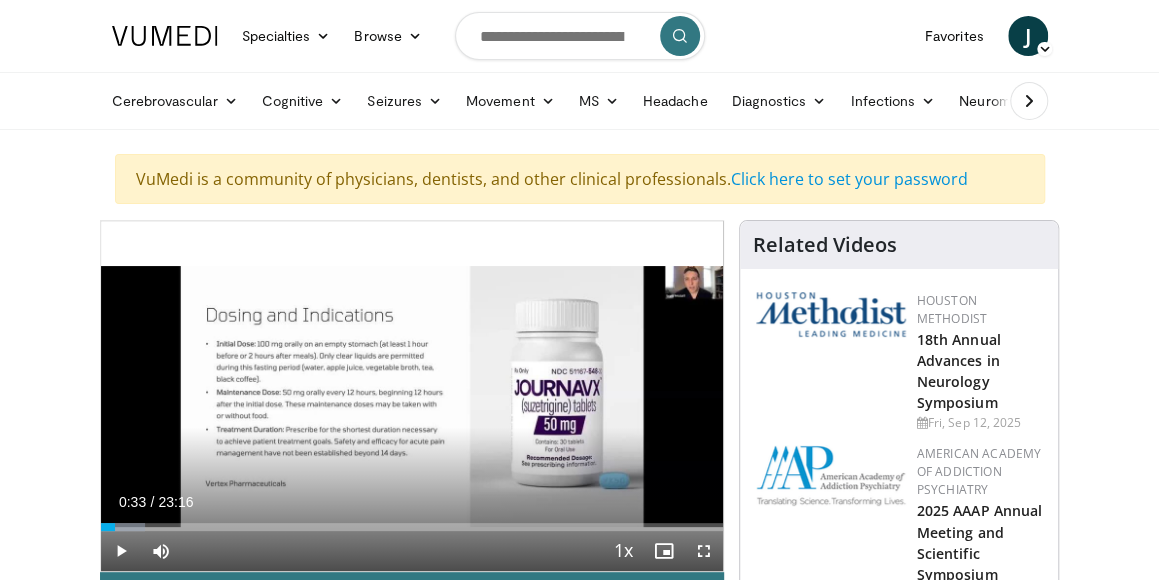 click on "10 seconds
Tap to unmute" at bounding box center (412, 396) 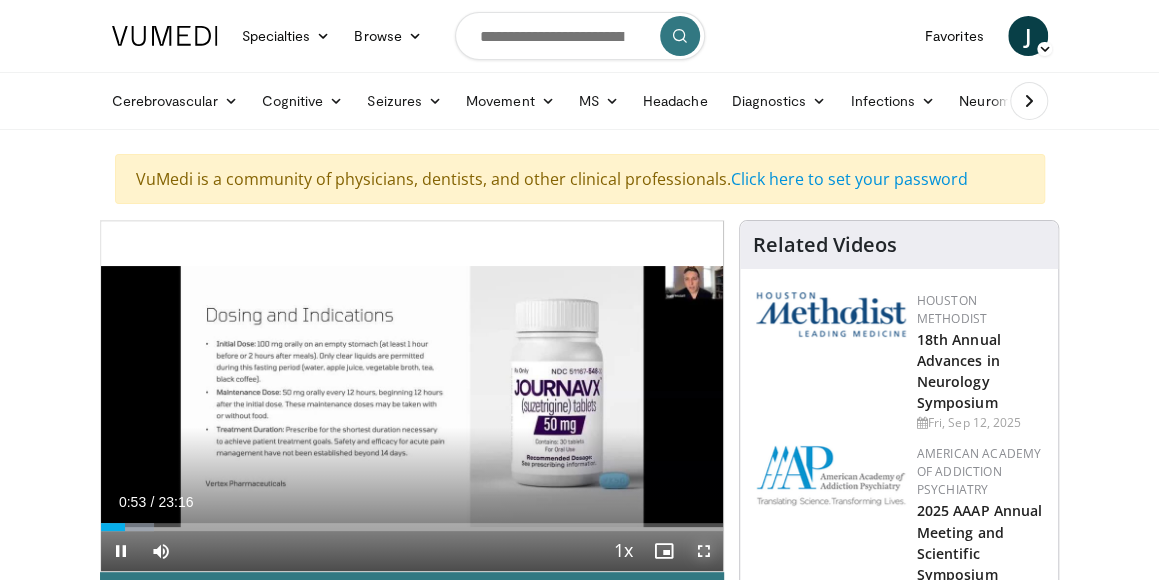 click at bounding box center [703, 551] 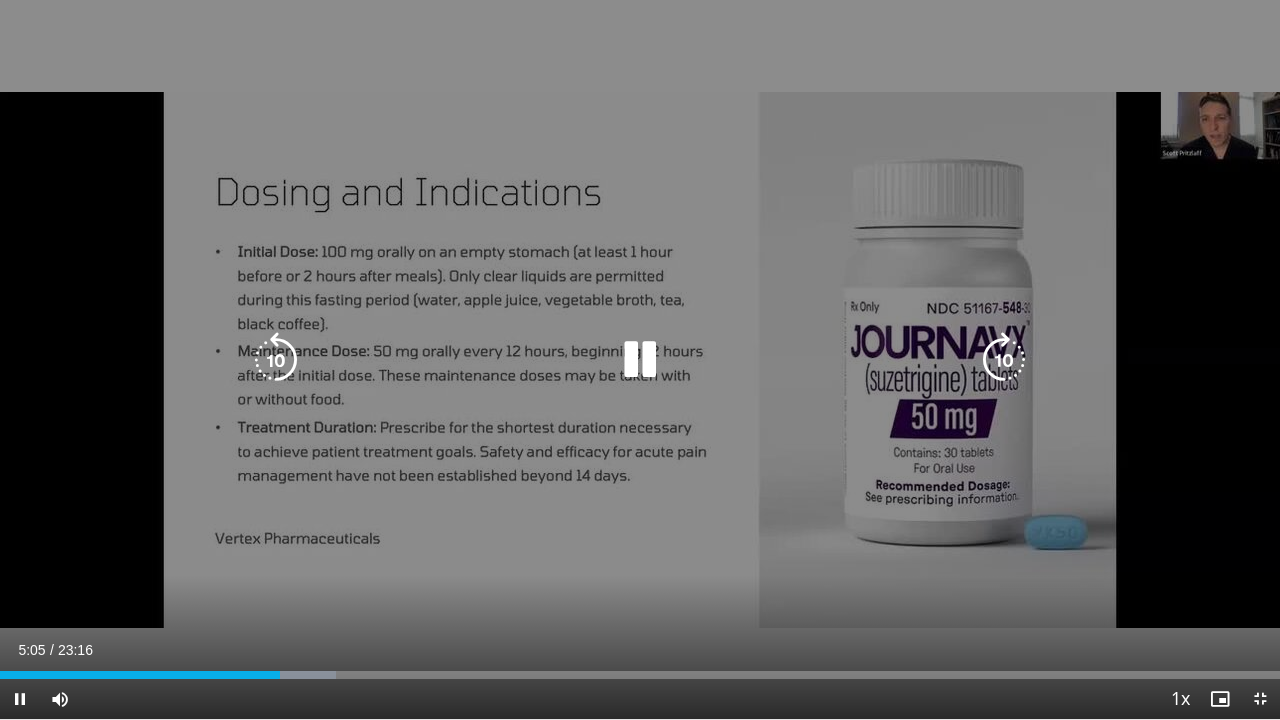 click on "10 seconds
Tap to unmute" at bounding box center (640, 359) 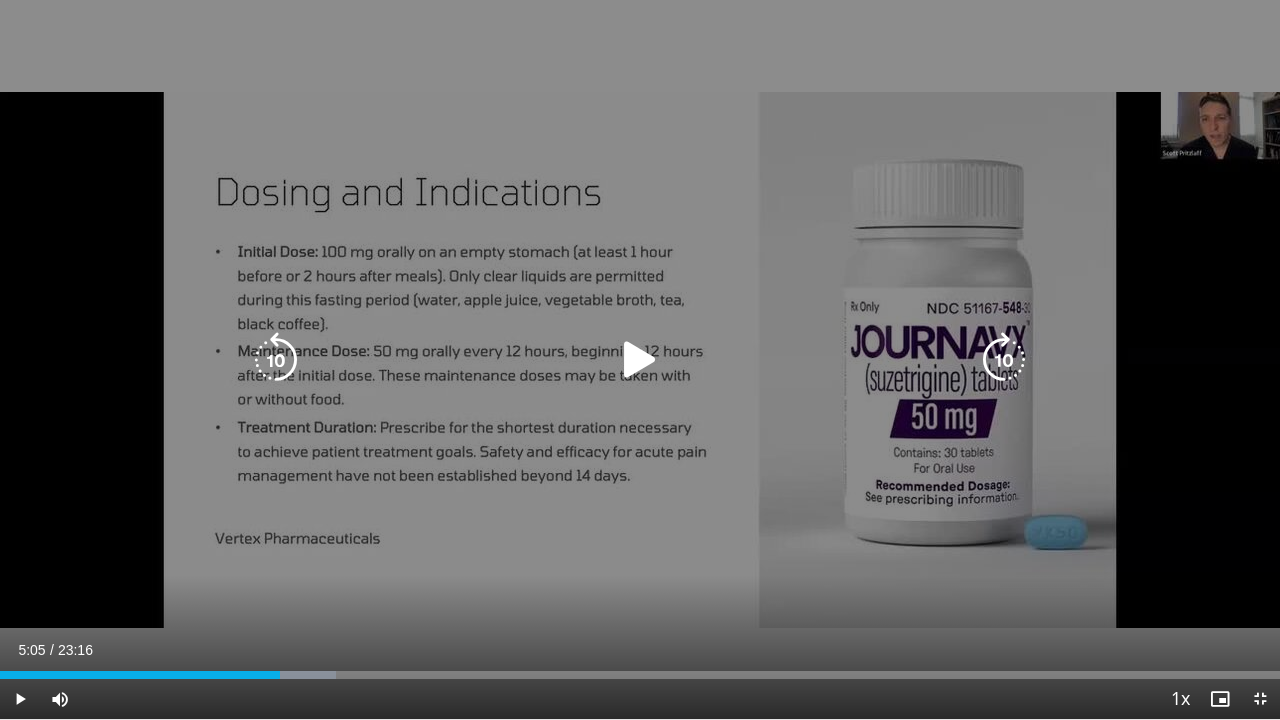 click on "10 seconds
Tap to unmute" at bounding box center [640, 359] 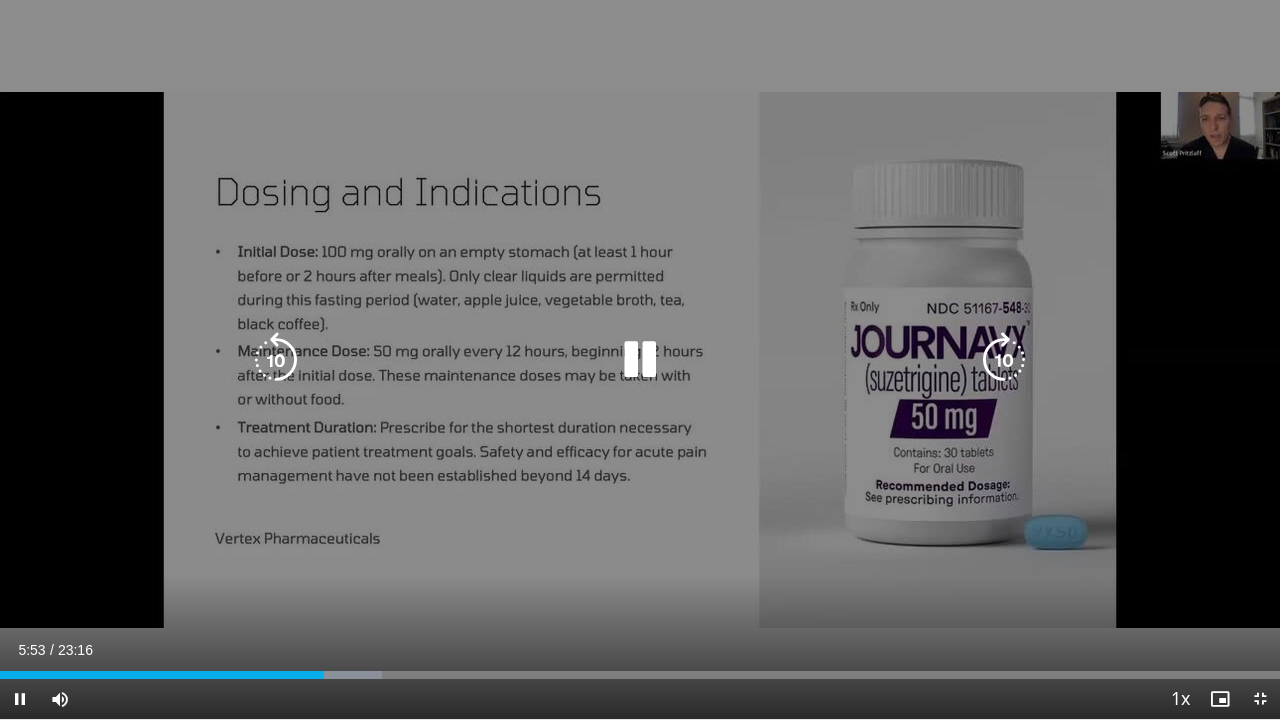 click on "10 seconds
Tap to unmute" at bounding box center [640, 359] 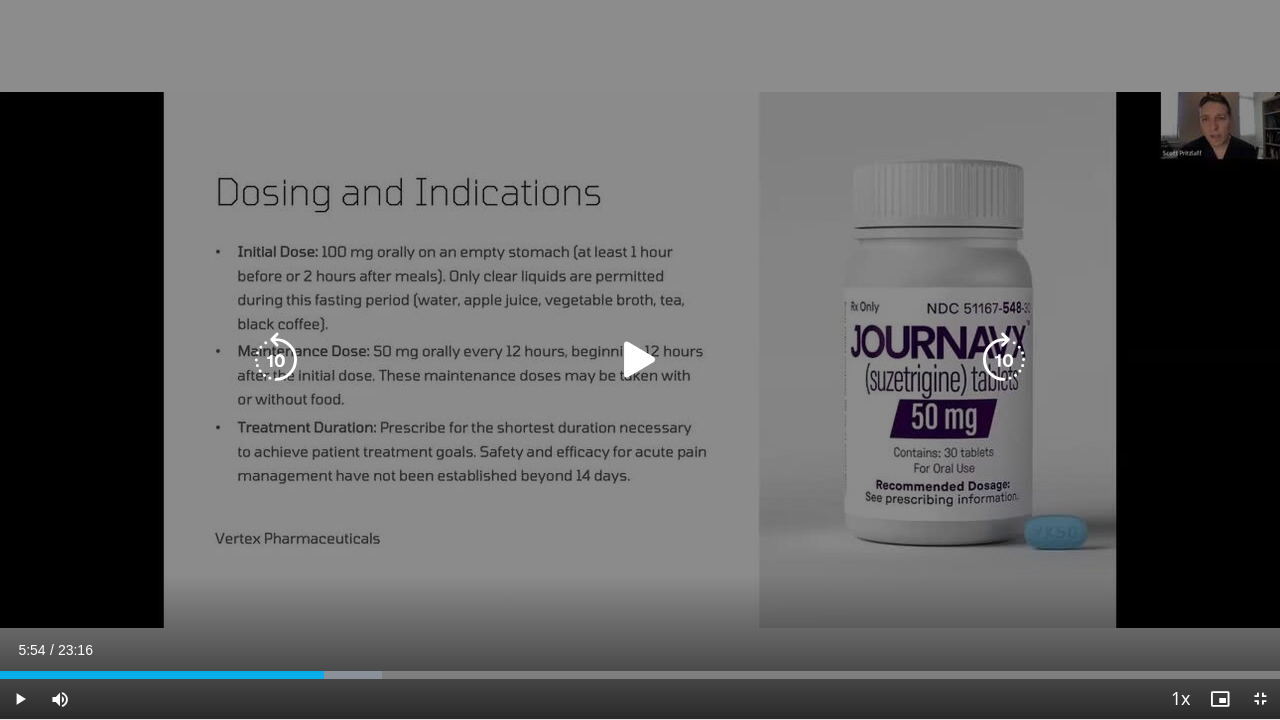 click on "10 seconds
Tap to unmute" at bounding box center (640, 359) 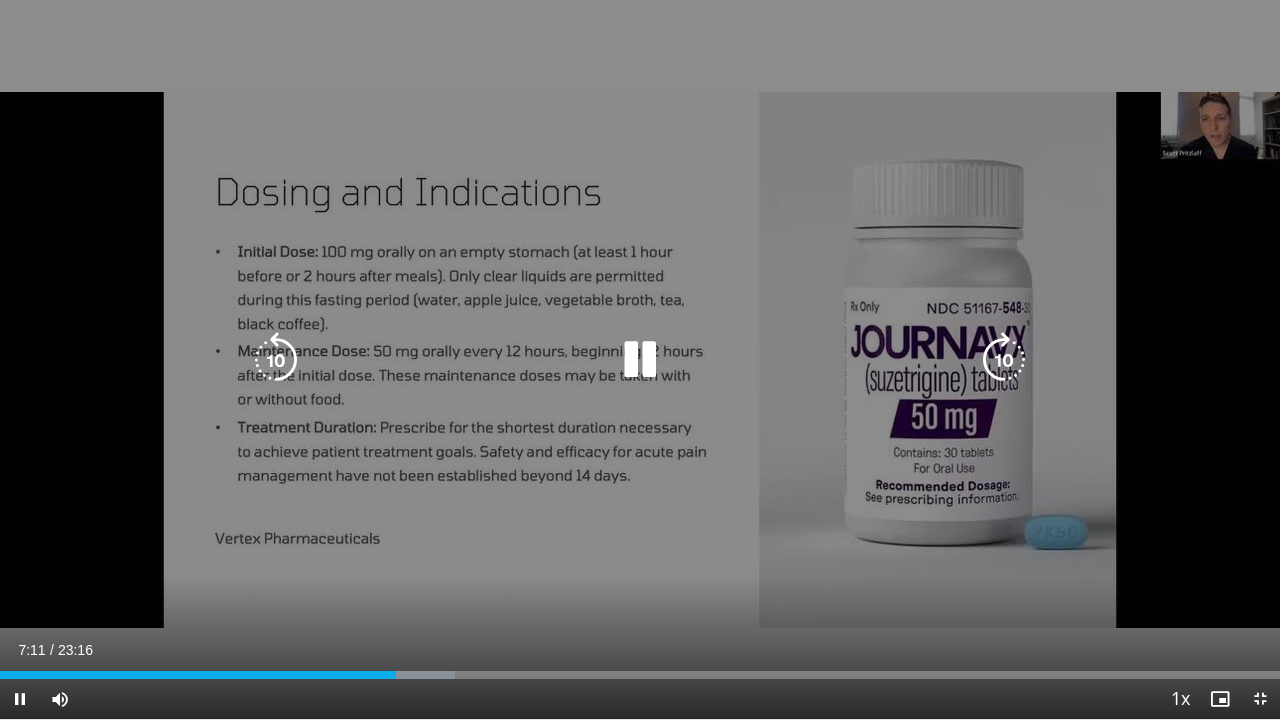 click on "10 seconds
Tap to unmute" at bounding box center [640, 359] 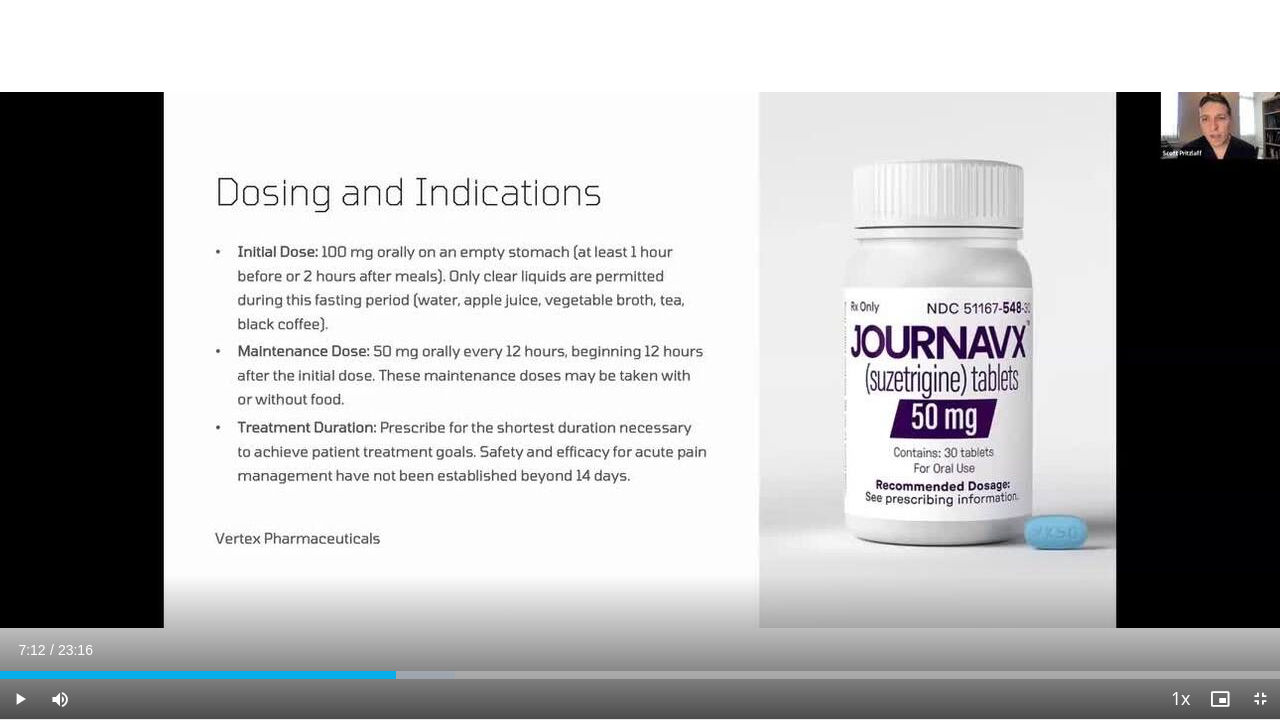click on "10 seconds
Tap to unmute" at bounding box center (640, 359) 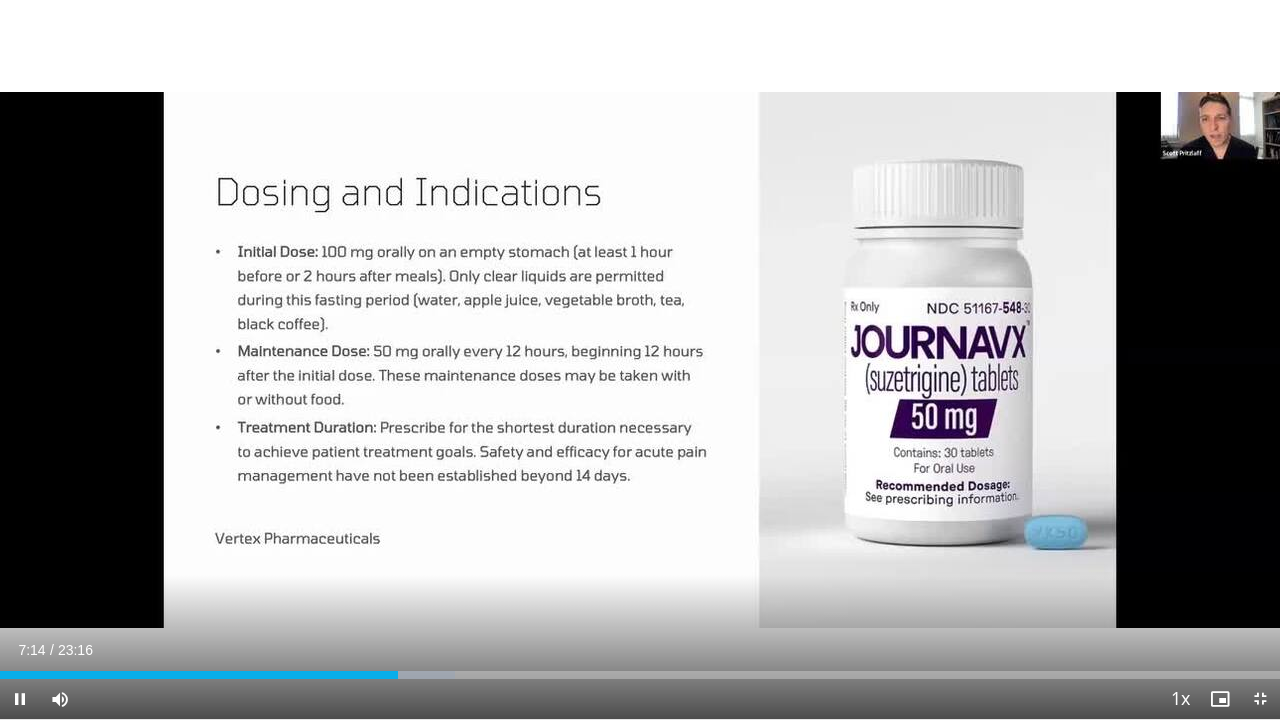 click on "10 seconds
Tap to unmute" at bounding box center (640, 359) 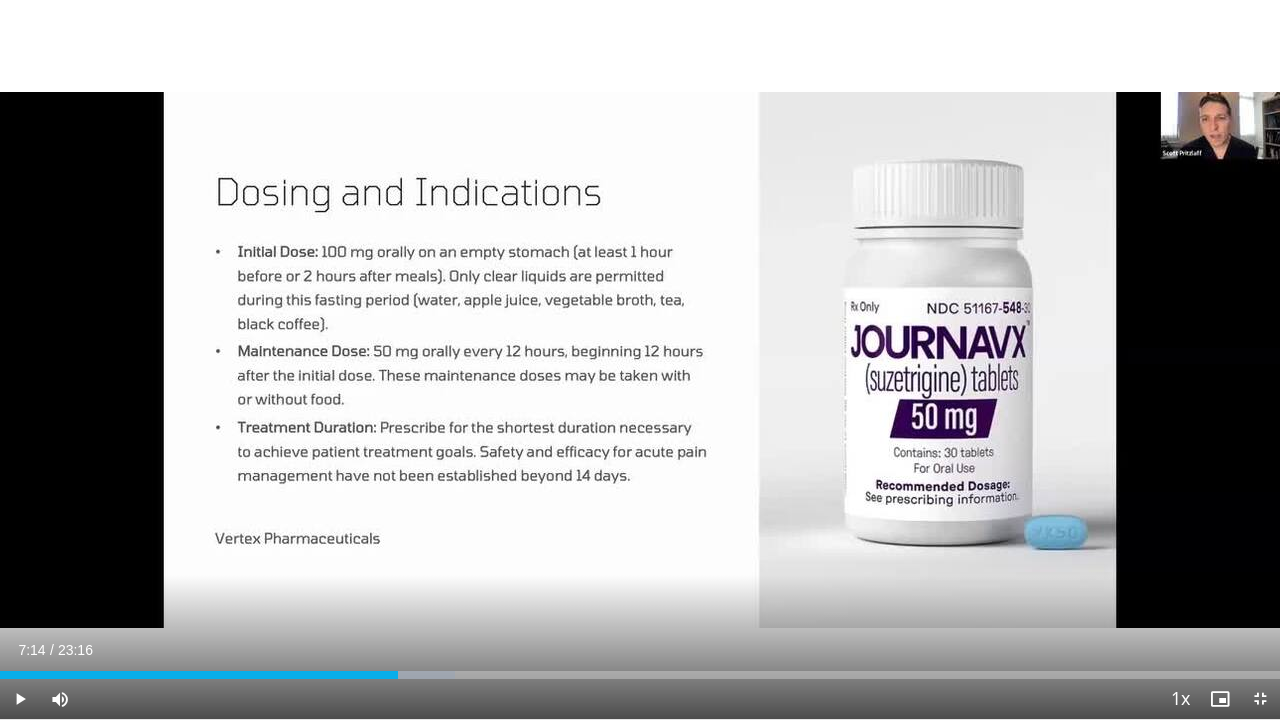 click on "10 seconds
Tap to unmute" at bounding box center (640, 359) 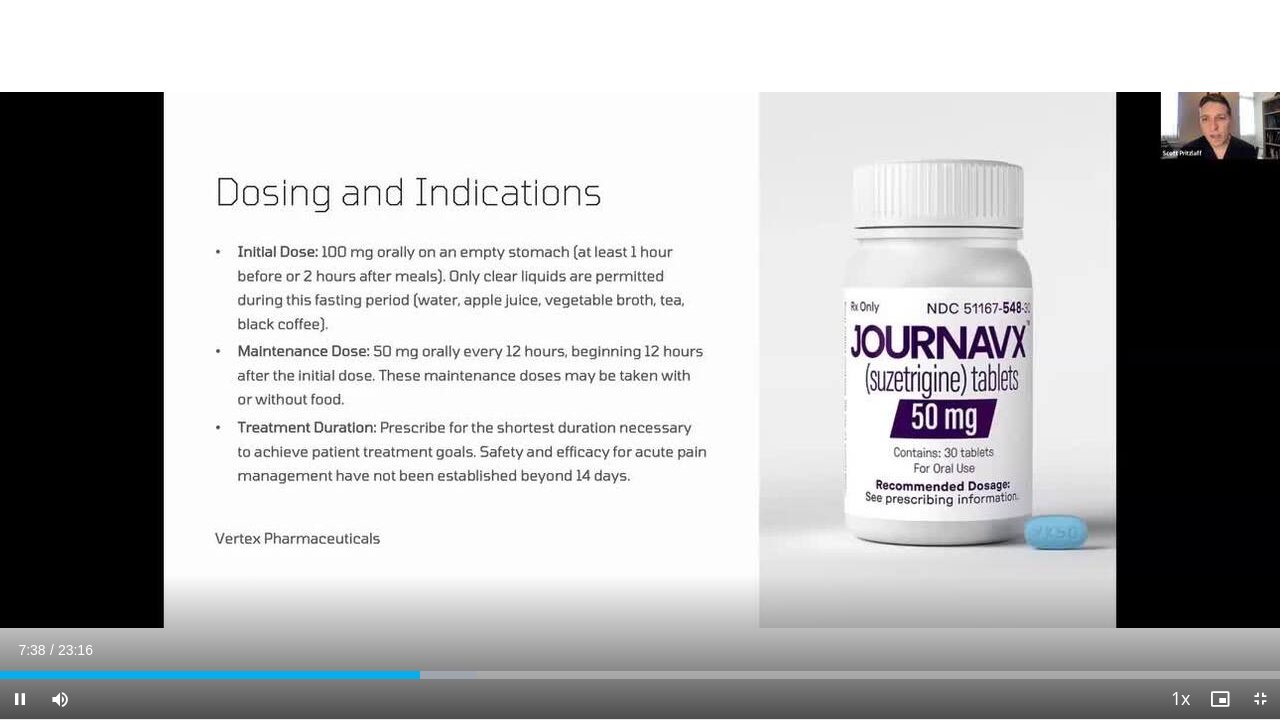 click on "10 seconds
Tap to unmute" at bounding box center (640, 359) 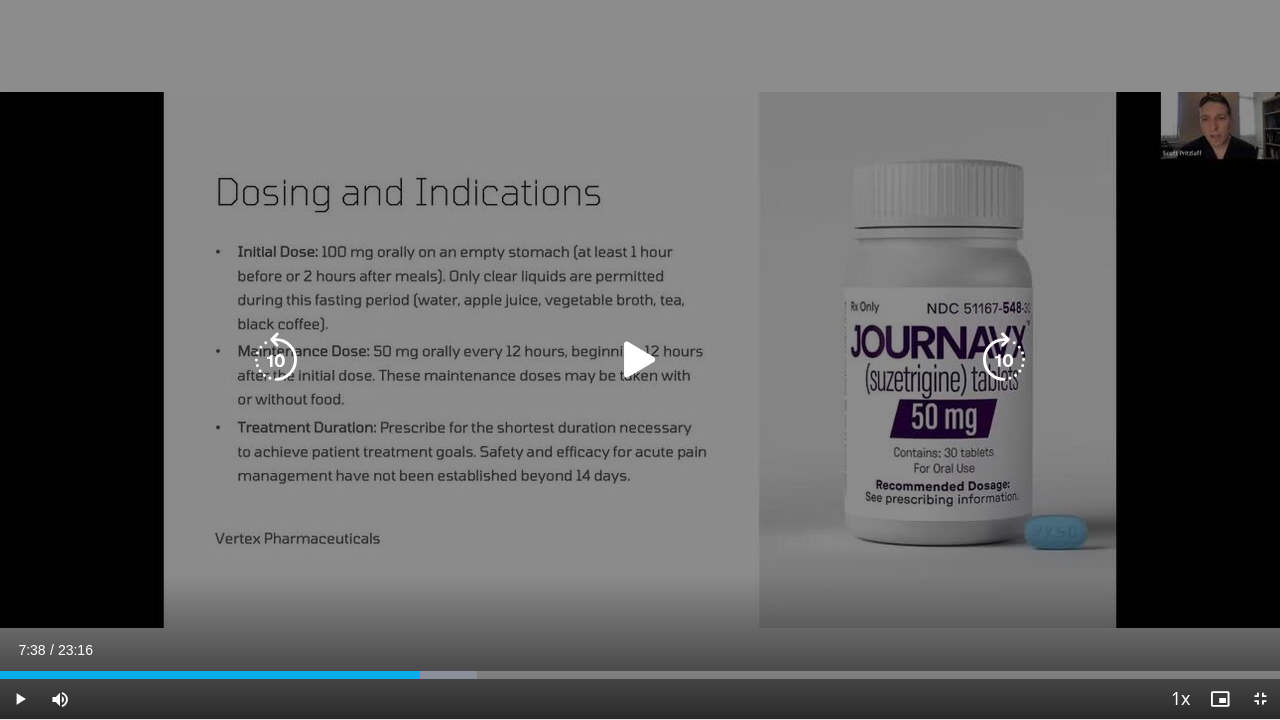 click on "10 seconds
Tap to unmute" at bounding box center [640, 359] 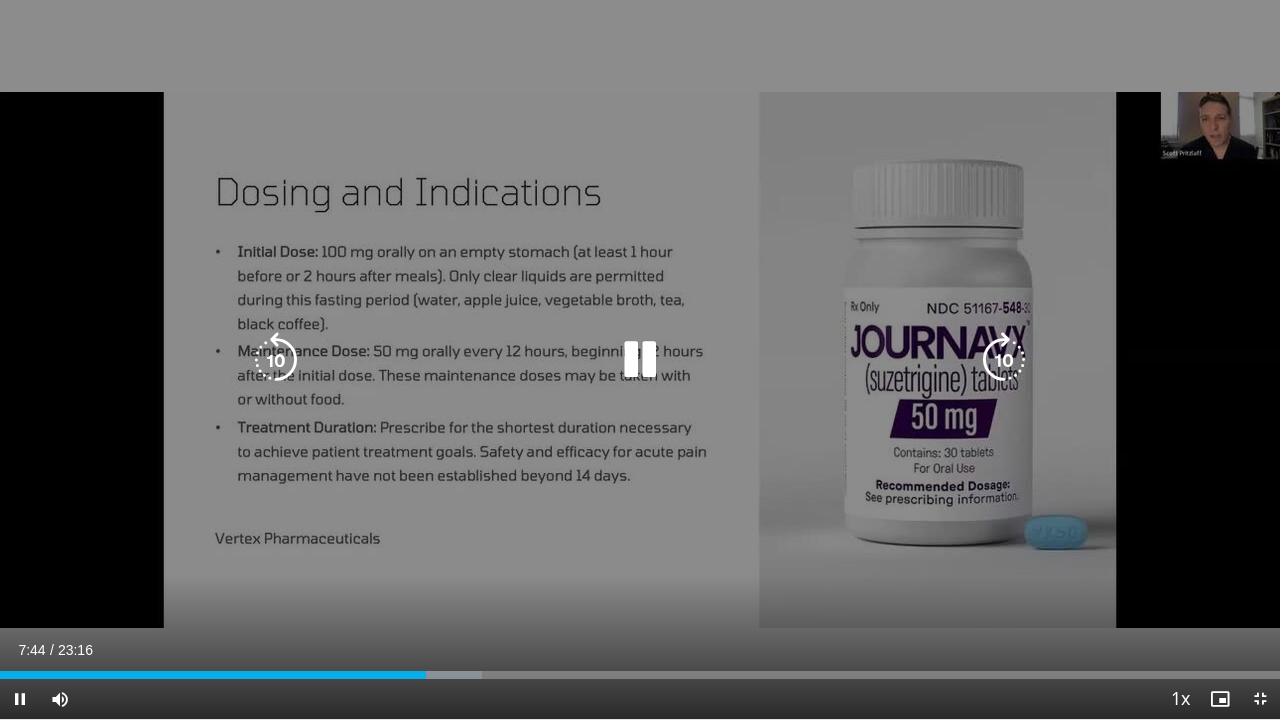 click on "10 seconds
Tap to unmute" at bounding box center (640, 359) 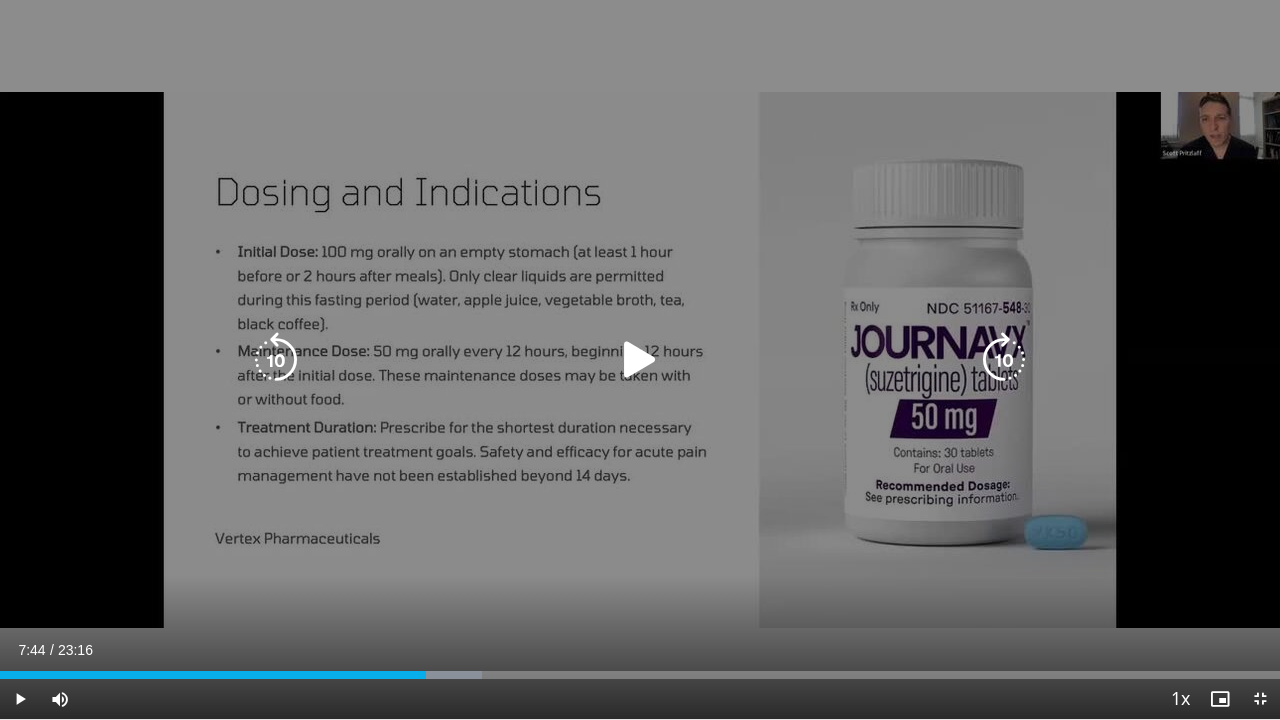 click on "10 seconds
Tap to unmute" at bounding box center [640, 359] 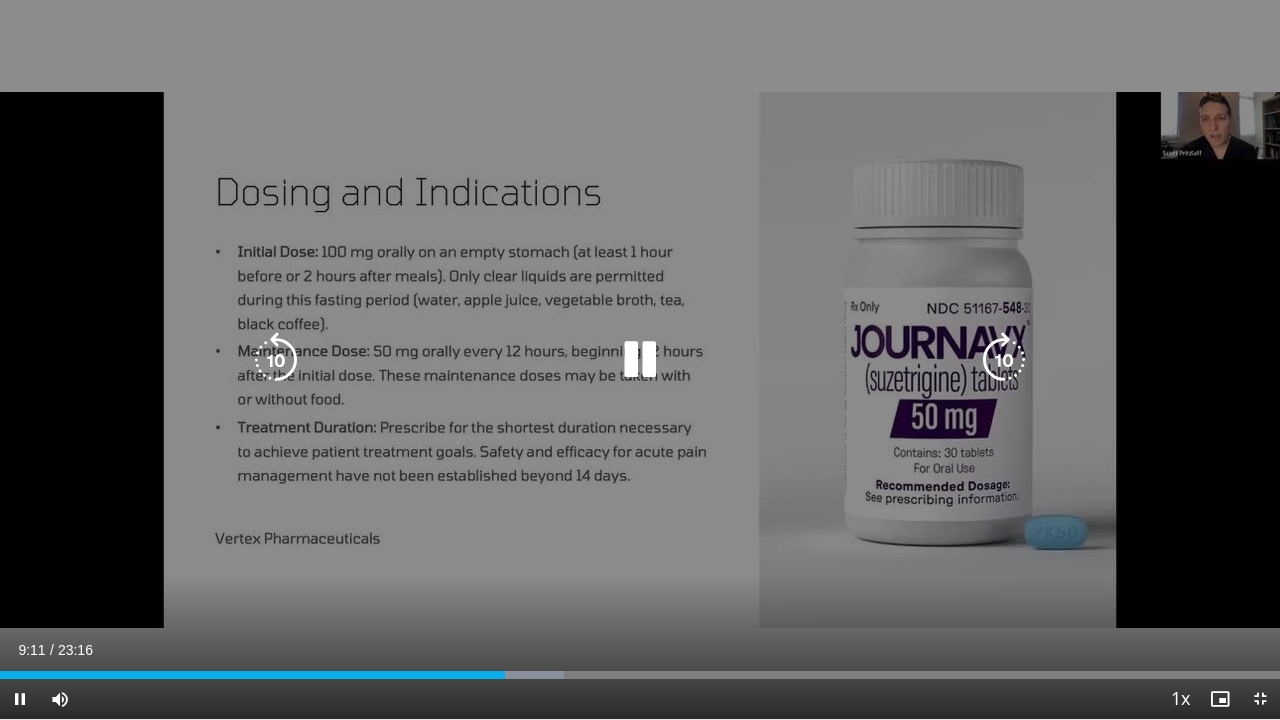 click on "10 seconds
Tap to unmute" at bounding box center [640, 359] 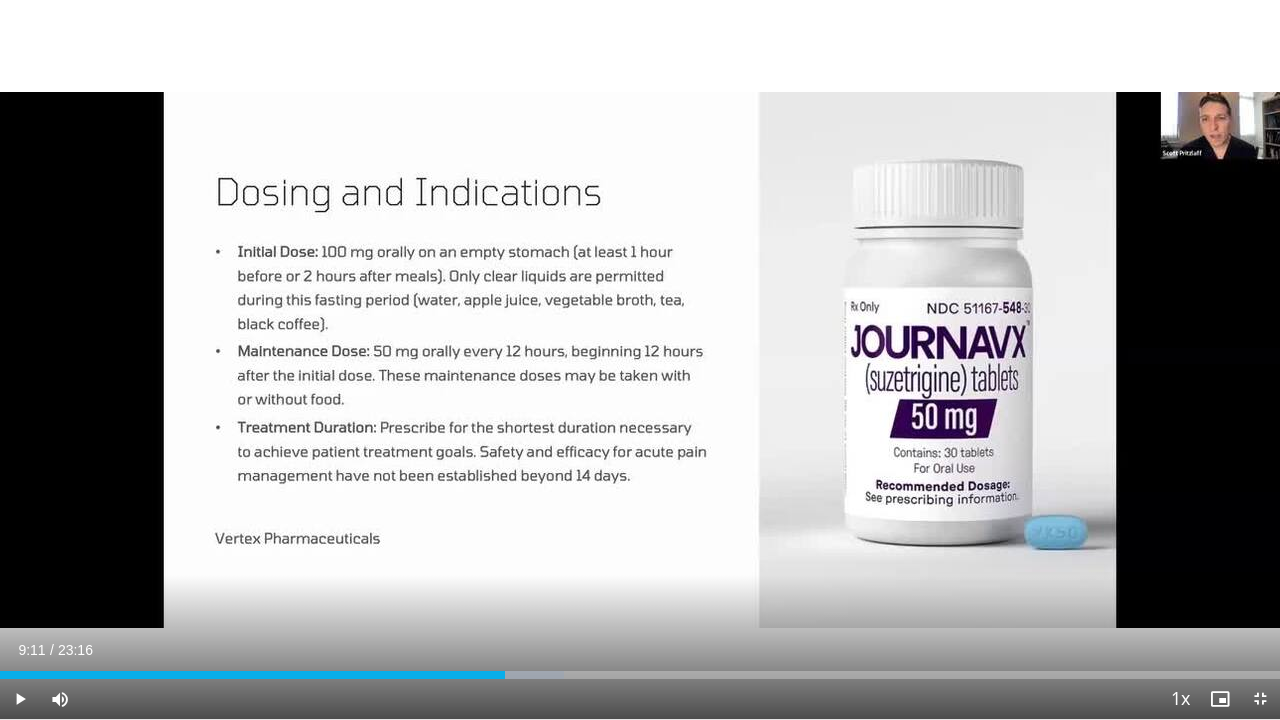 click on "10 seconds
Tap to unmute" at bounding box center [640, 359] 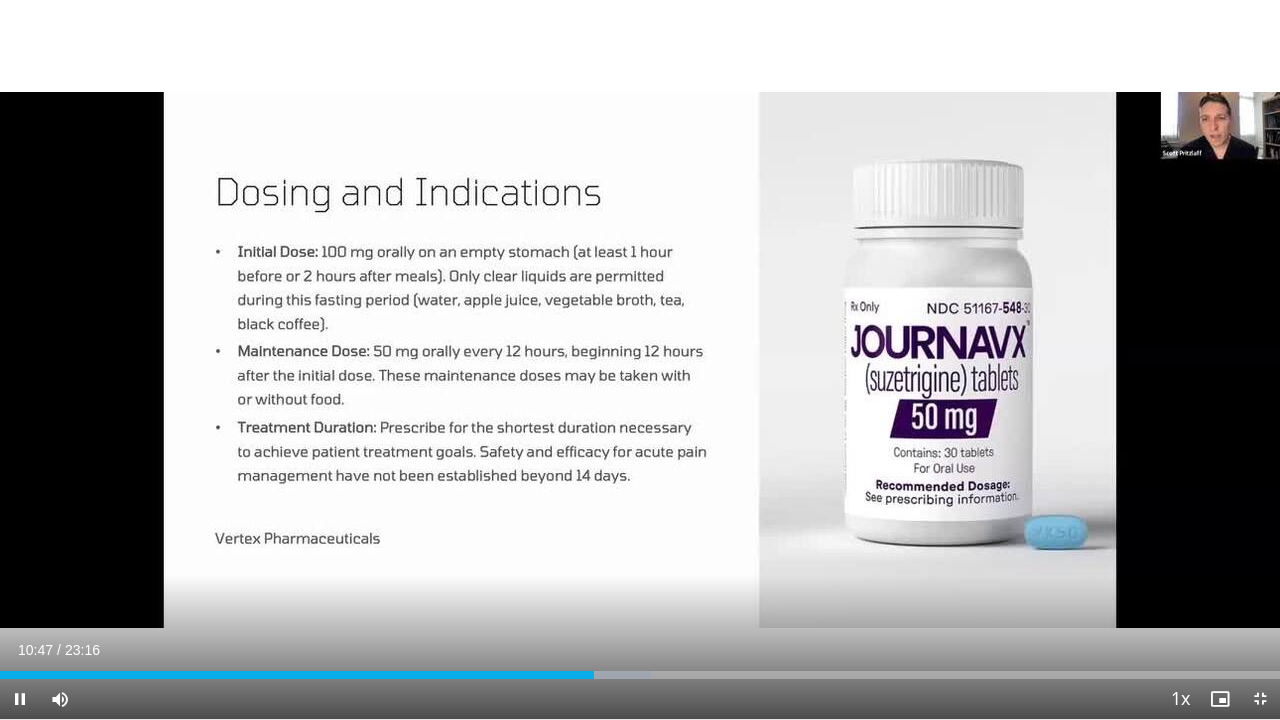 click on "10 seconds
Tap to unmute" at bounding box center [640, 359] 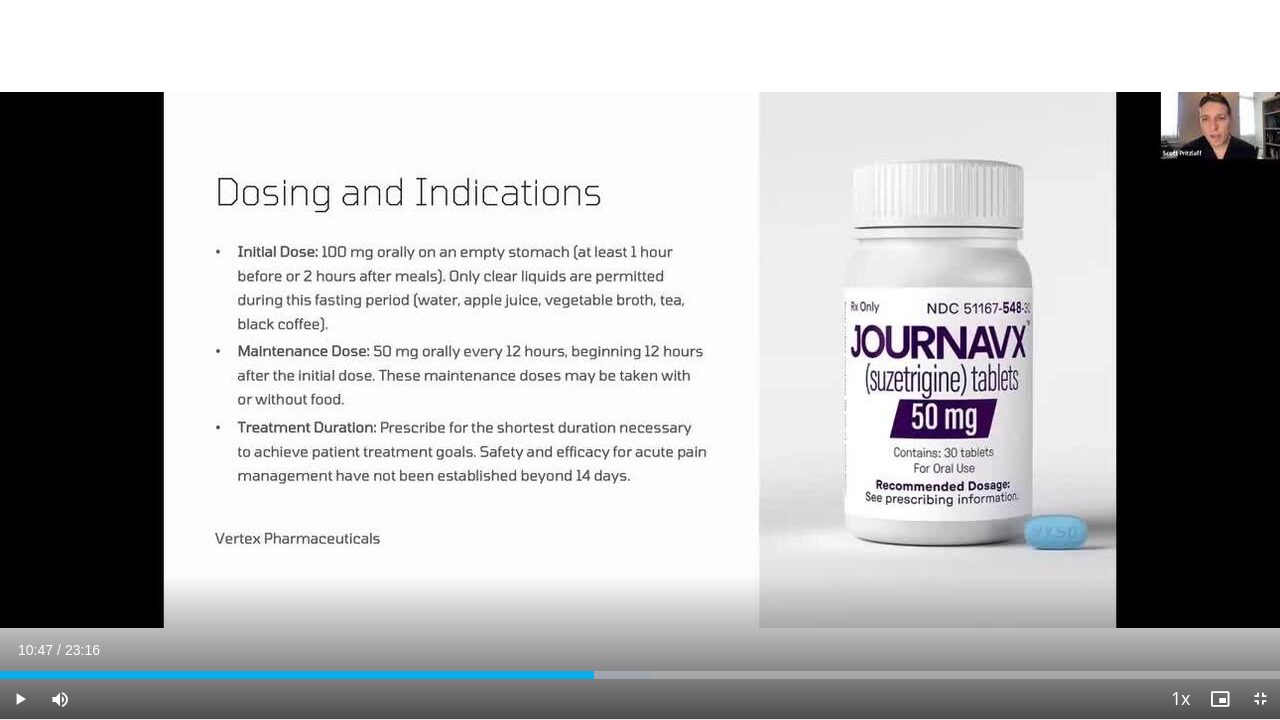 click on "10 seconds
Tap to unmute" at bounding box center (640, 359) 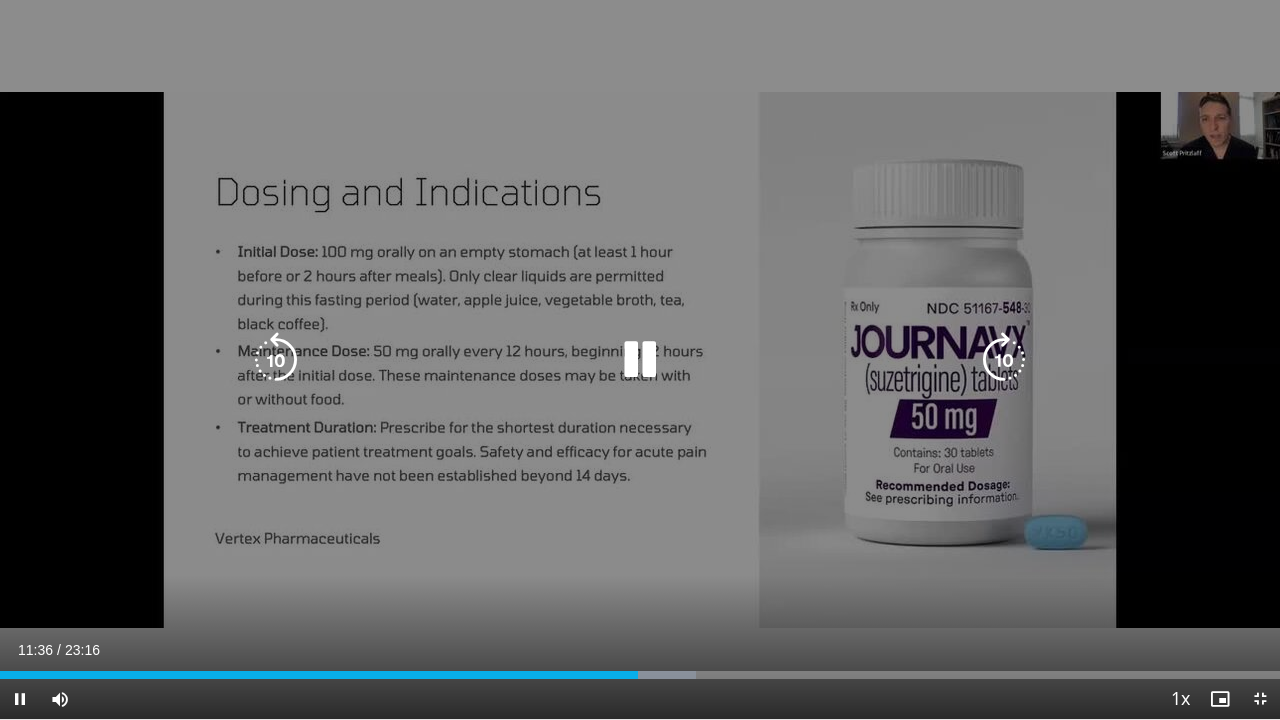 click on "10 seconds
Tap to unmute" at bounding box center [640, 359] 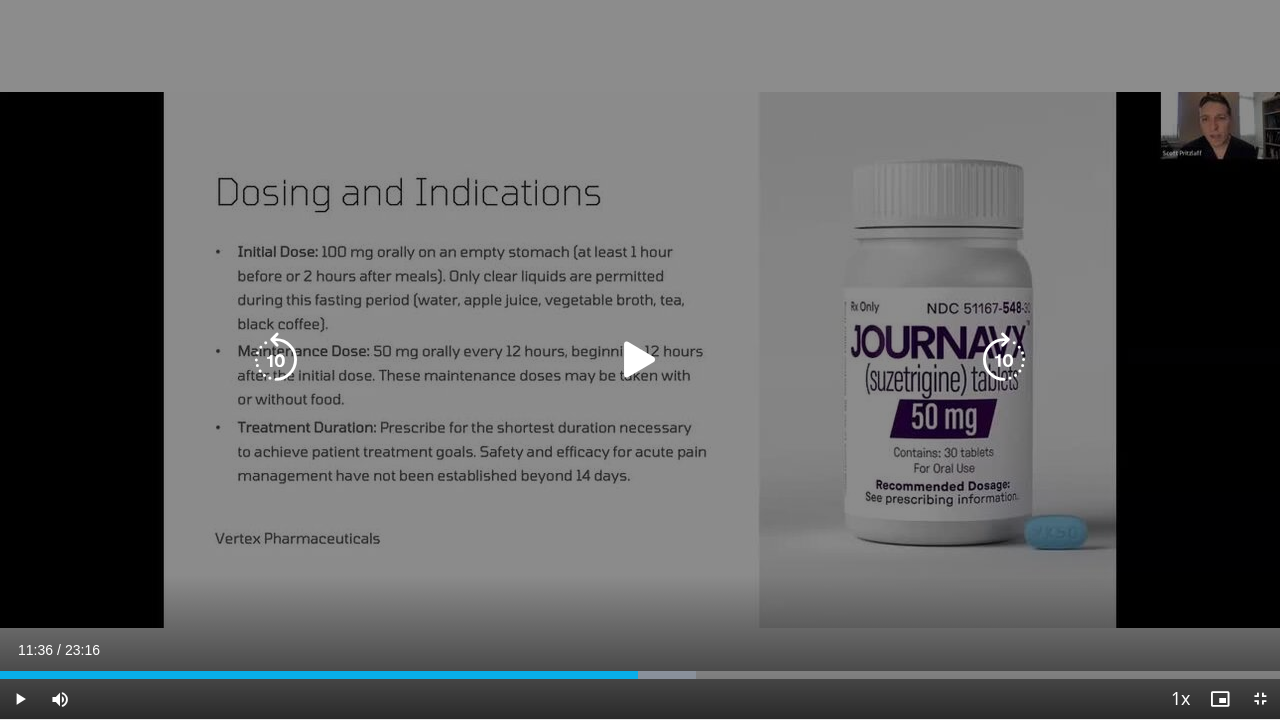 click on "10 seconds
Tap to unmute" at bounding box center (640, 359) 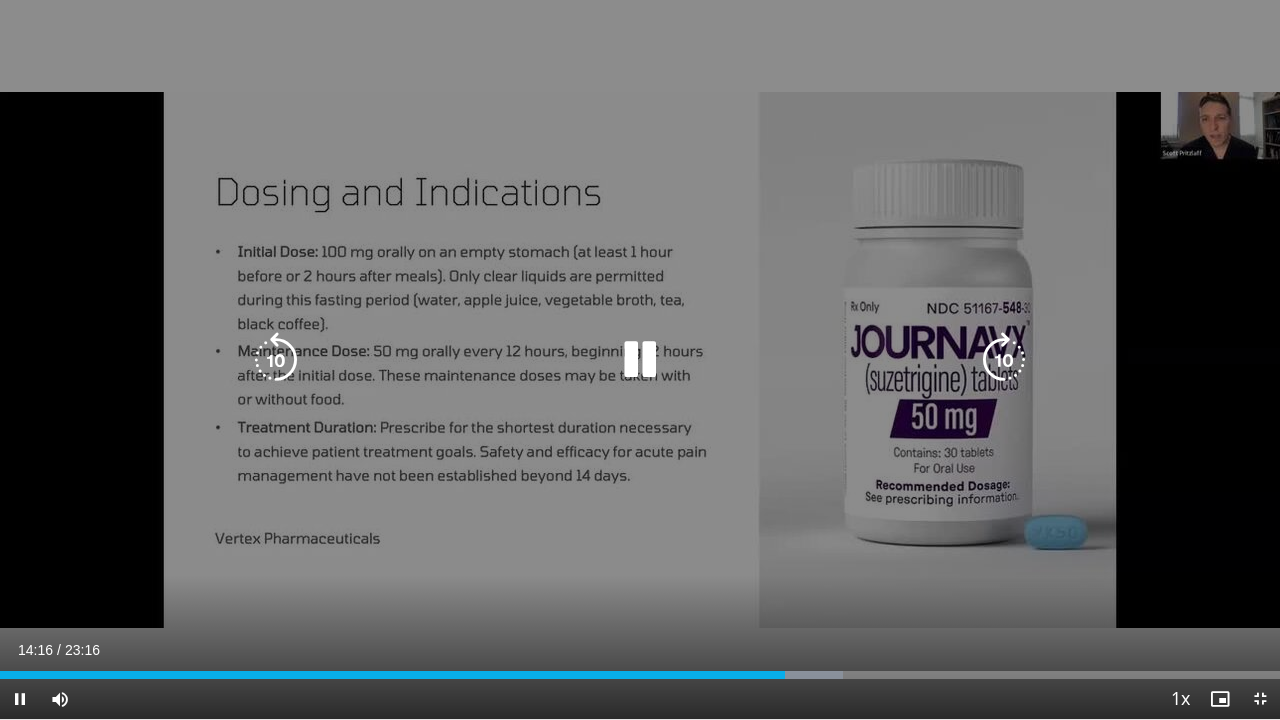 click on "10 seconds
Tap to unmute" at bounding box center (640, 359) 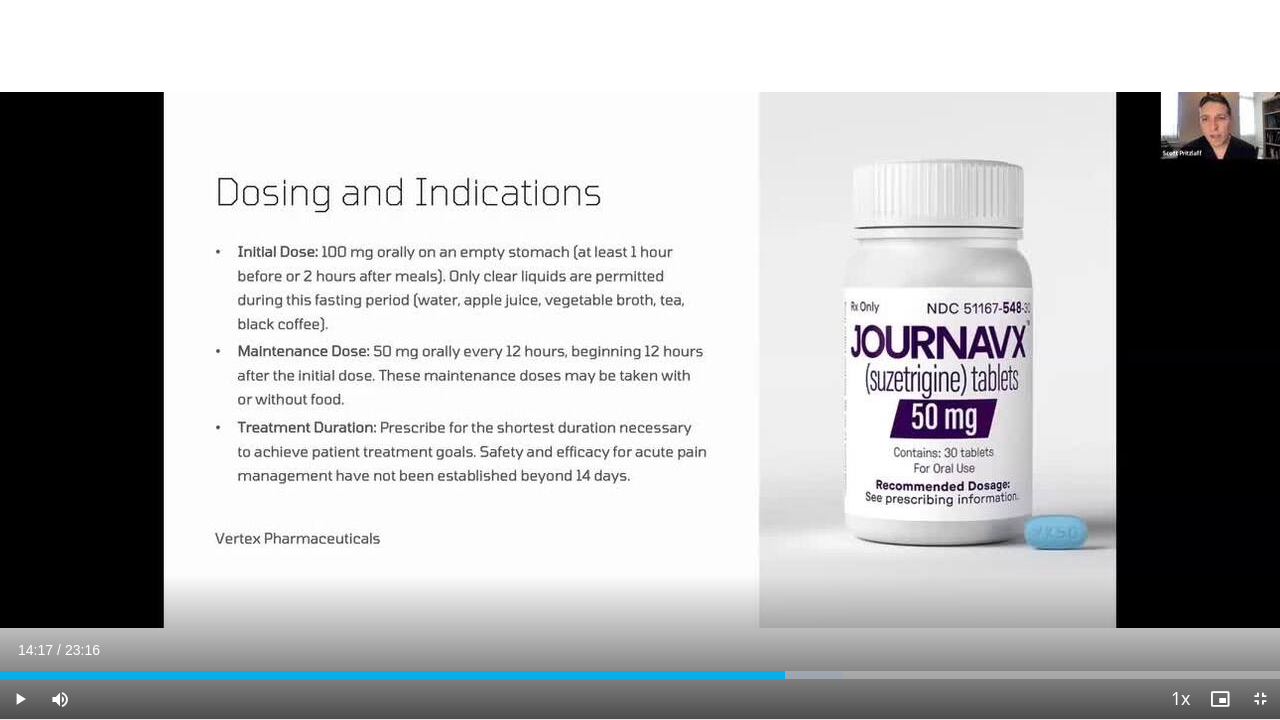 click on "10 seconds
Tap to unmute" at bounding box center (640, 359) 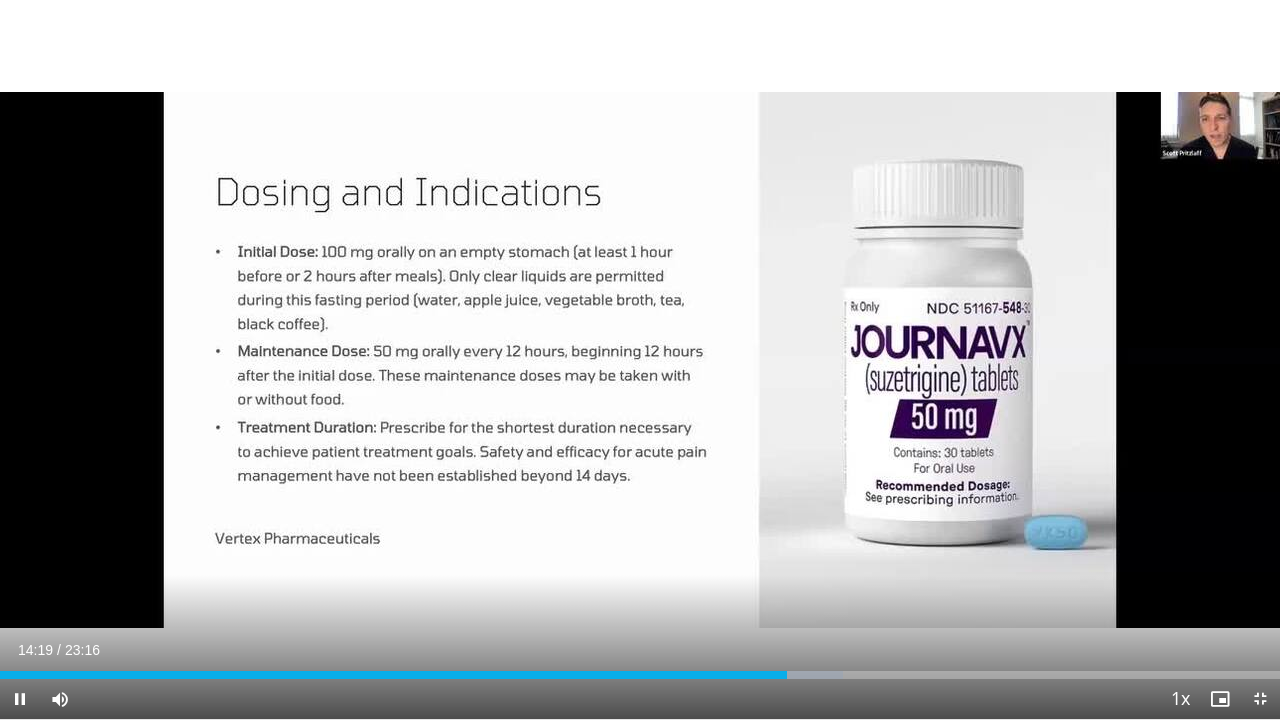 click on "10 seconds
Tap to unmute" at bounding box center [640, 359] 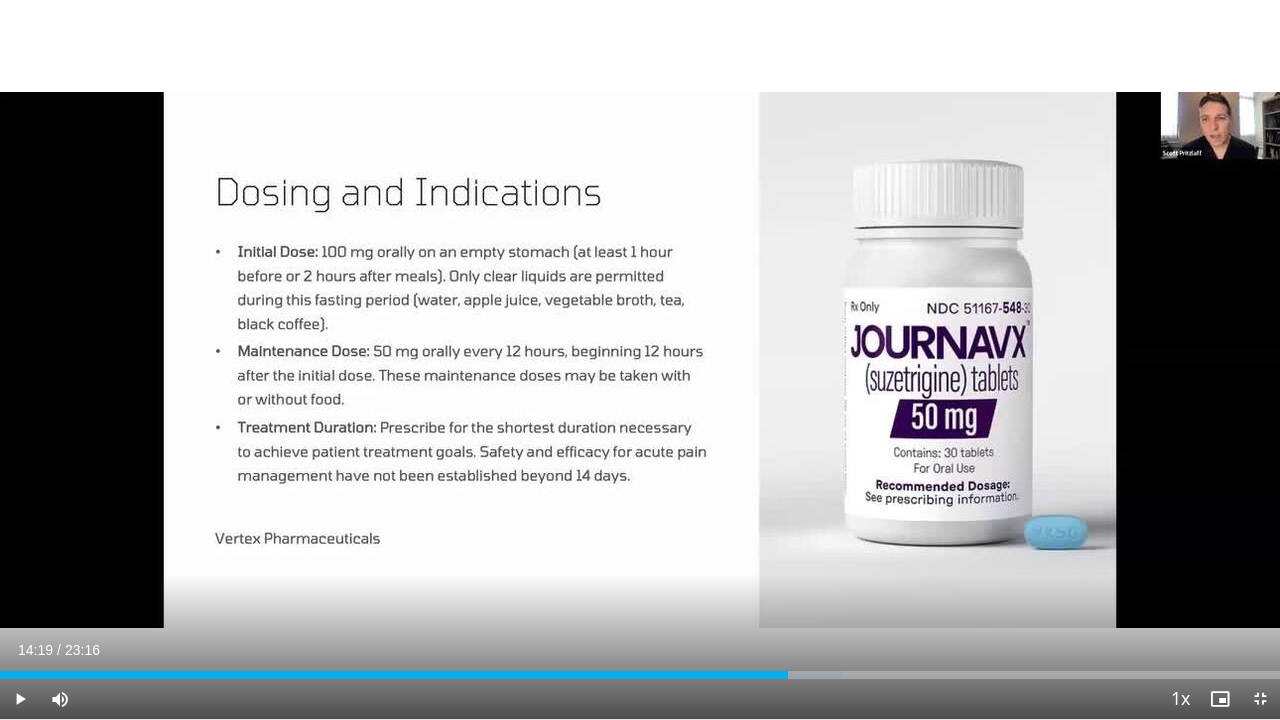 click on "10 seconds
Tap to unmute" at bounding box center (640, 359) 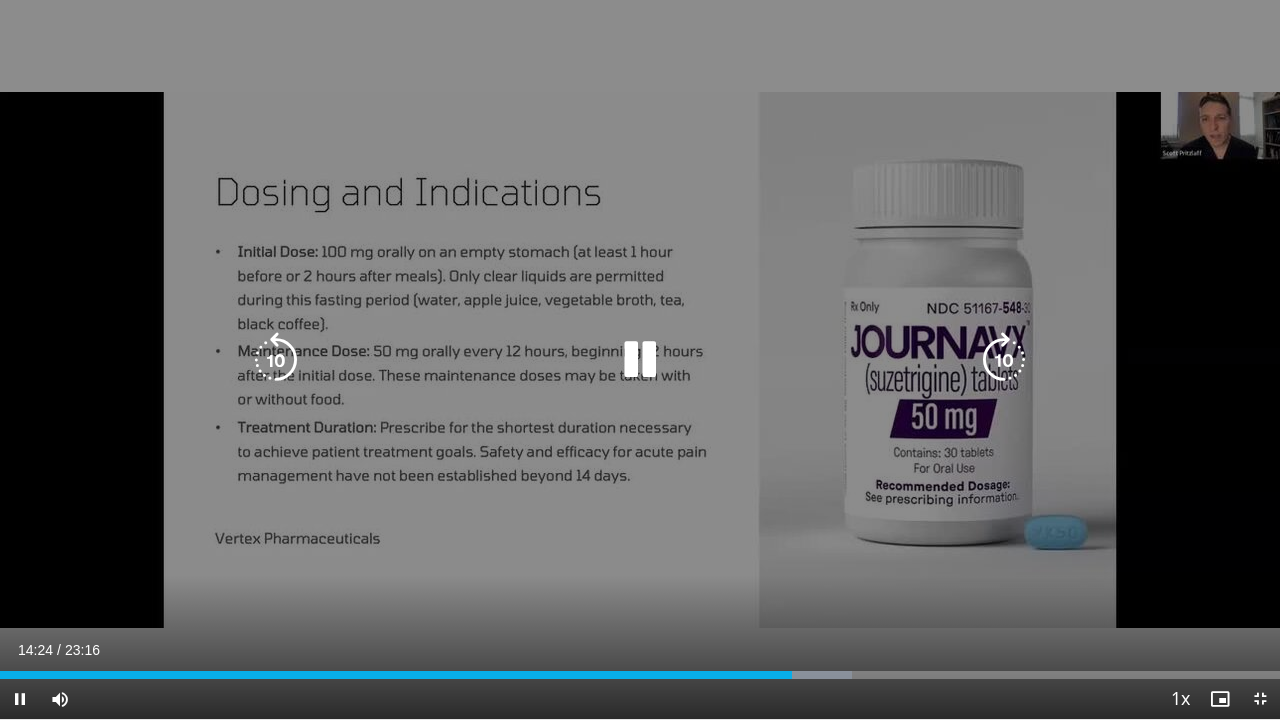 click on "10 seconds
Tap to unmute" at bounding box center (640, 359) 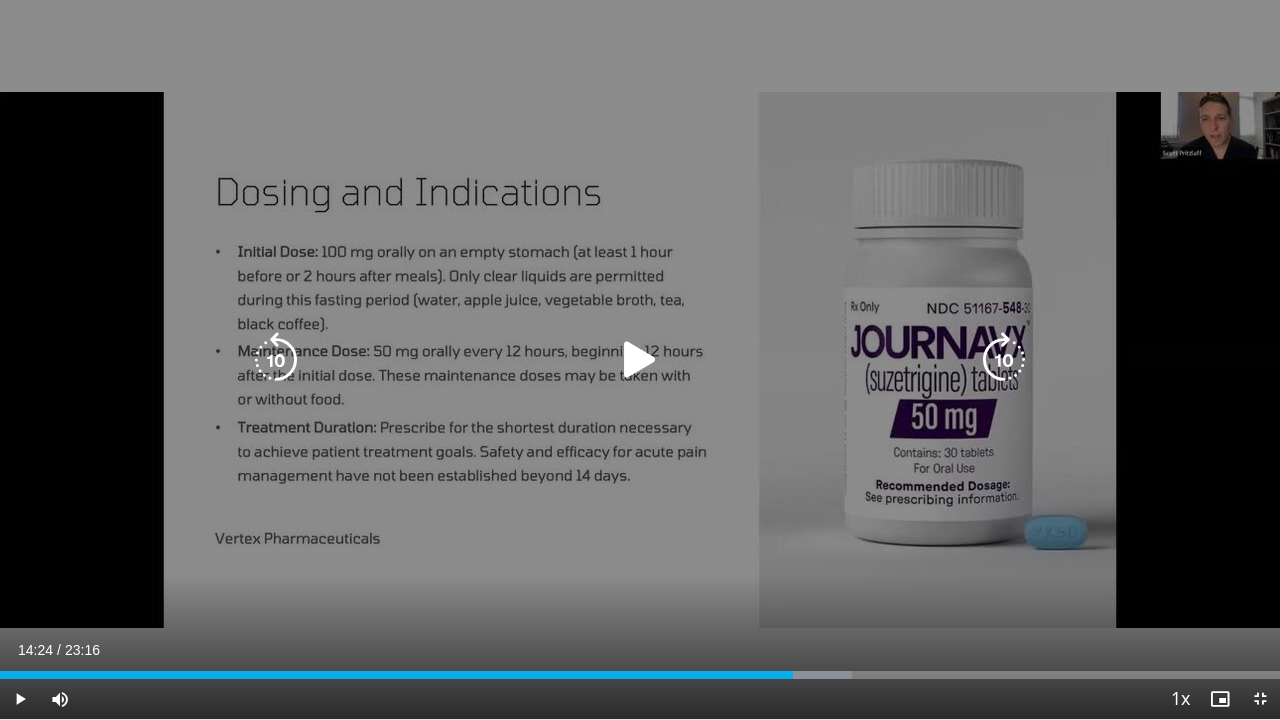 click on "10 seconds
Tap to unmute" at bounding box center [640, 359] 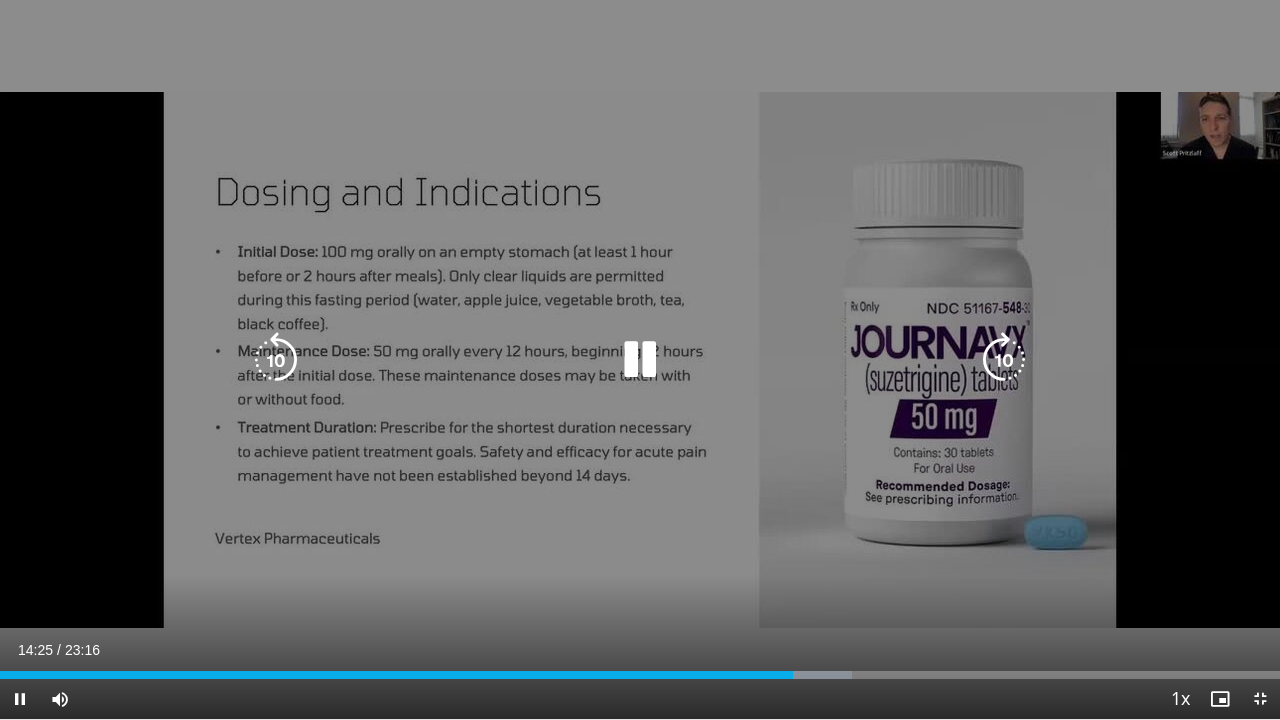 click on "10 seconds
Tap to unmute" at bounding box center [640, 359] 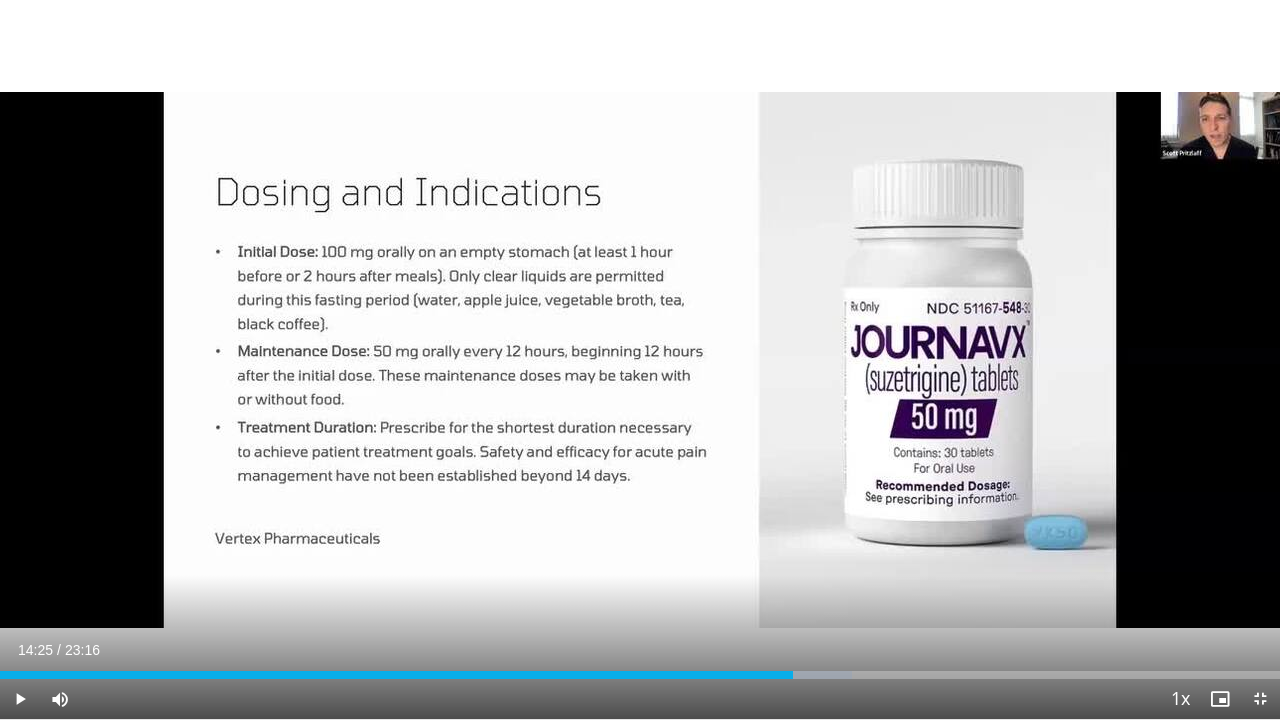 click on "10 seconds
Tap to unmute" at bounding box center [640, 359] 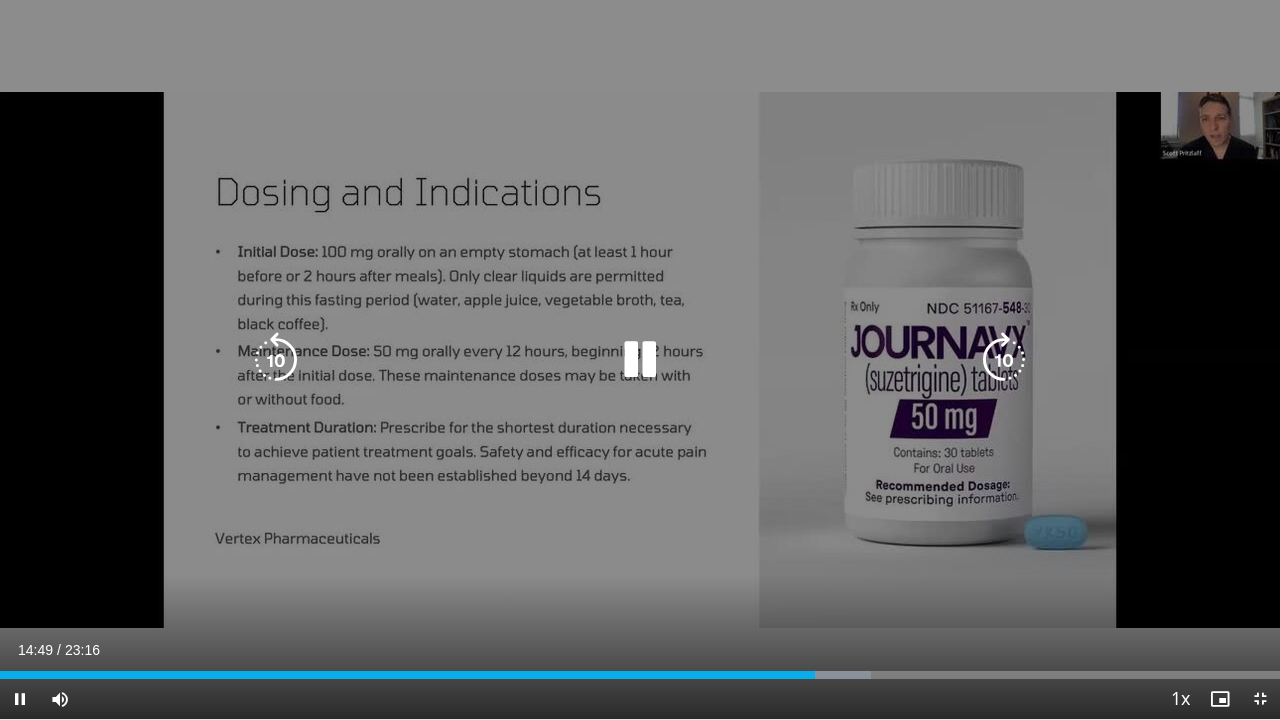 click on "10 seconds
Tap to unmute" at bounding box center (640, 359) 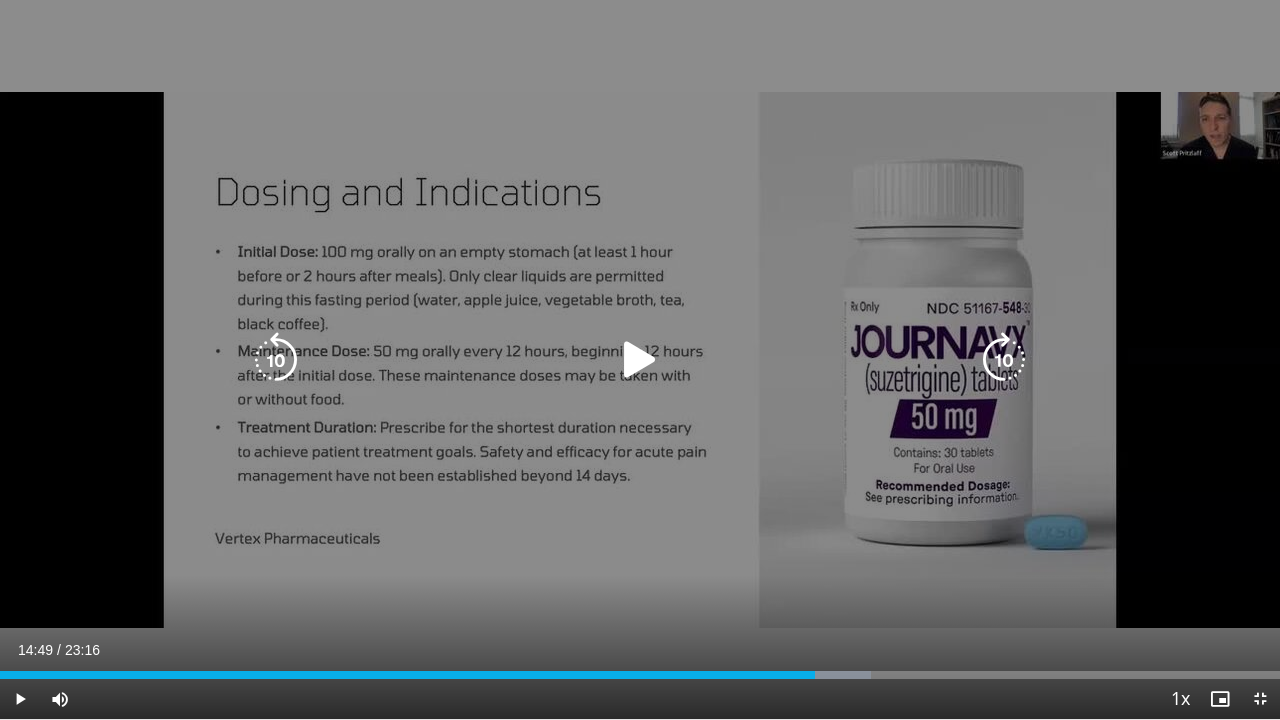 click on "10 seconds
Tap to unmute" at bounding box center (640, 359) 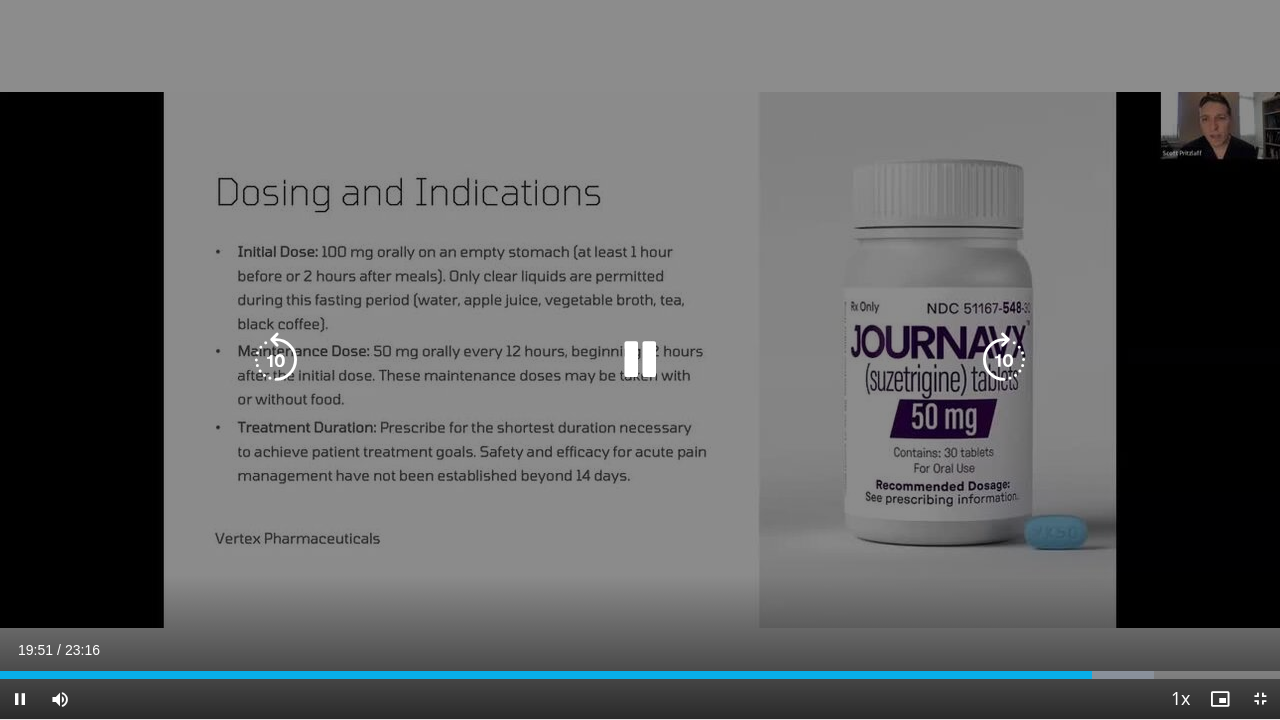 drag, startPoint x: 404, startPoint y: 81, endPoint x: 388, endPoint y: 92, distance: 19.416489 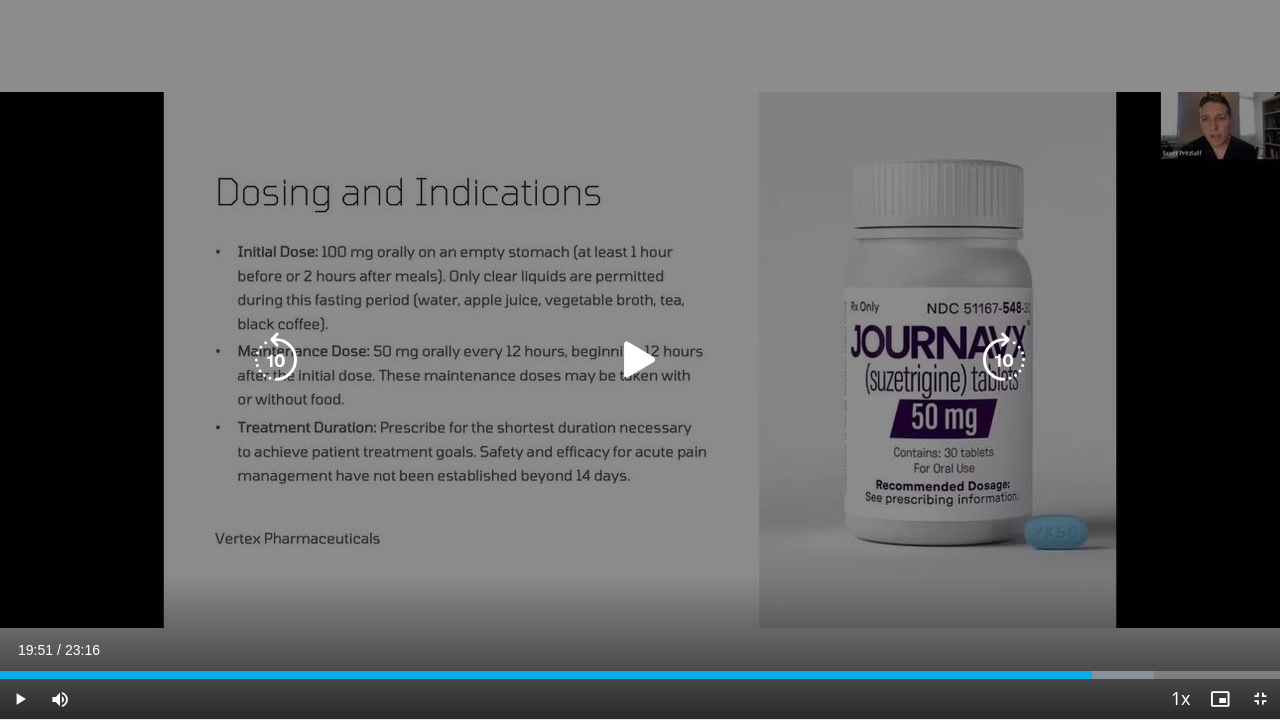 click on "10 seconds
Tap to unmute" at bounding box center (640, 359) 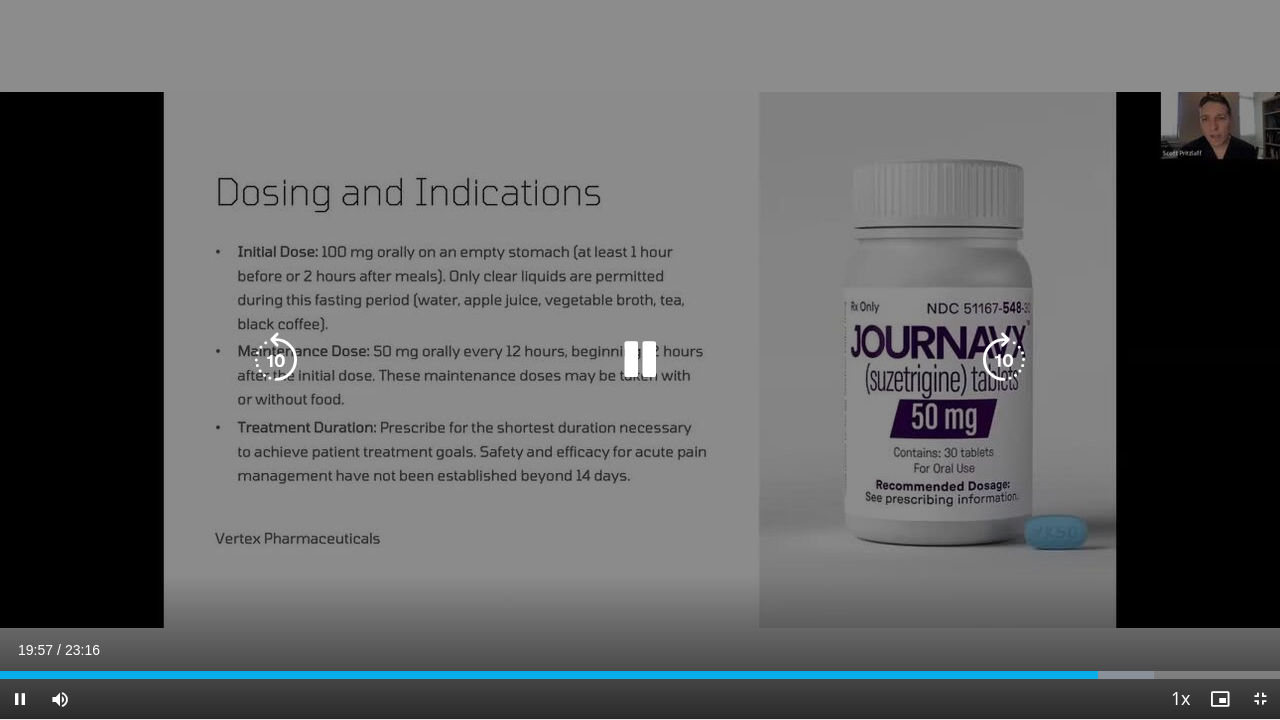 click on "10 seconds
Tap to unmute" at bounding box center [640, 359] 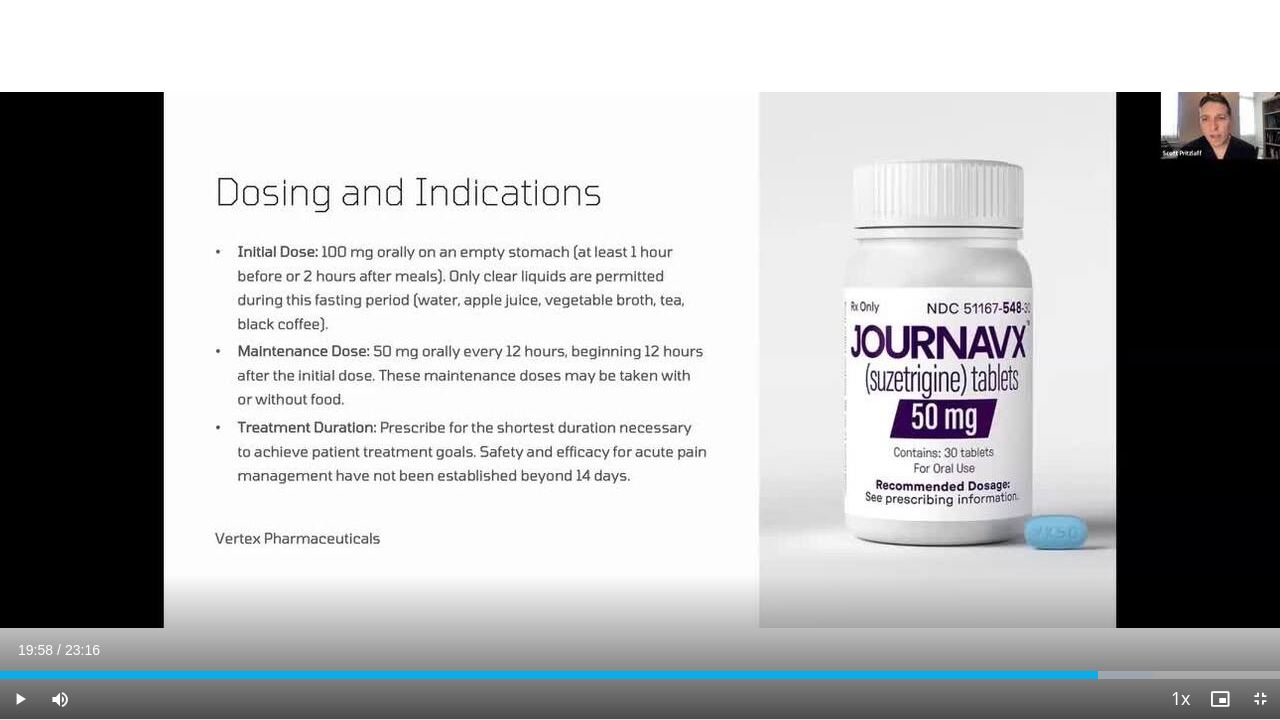 click on "10 seconds
Tap to unmute" at bounding box center [640, 359] 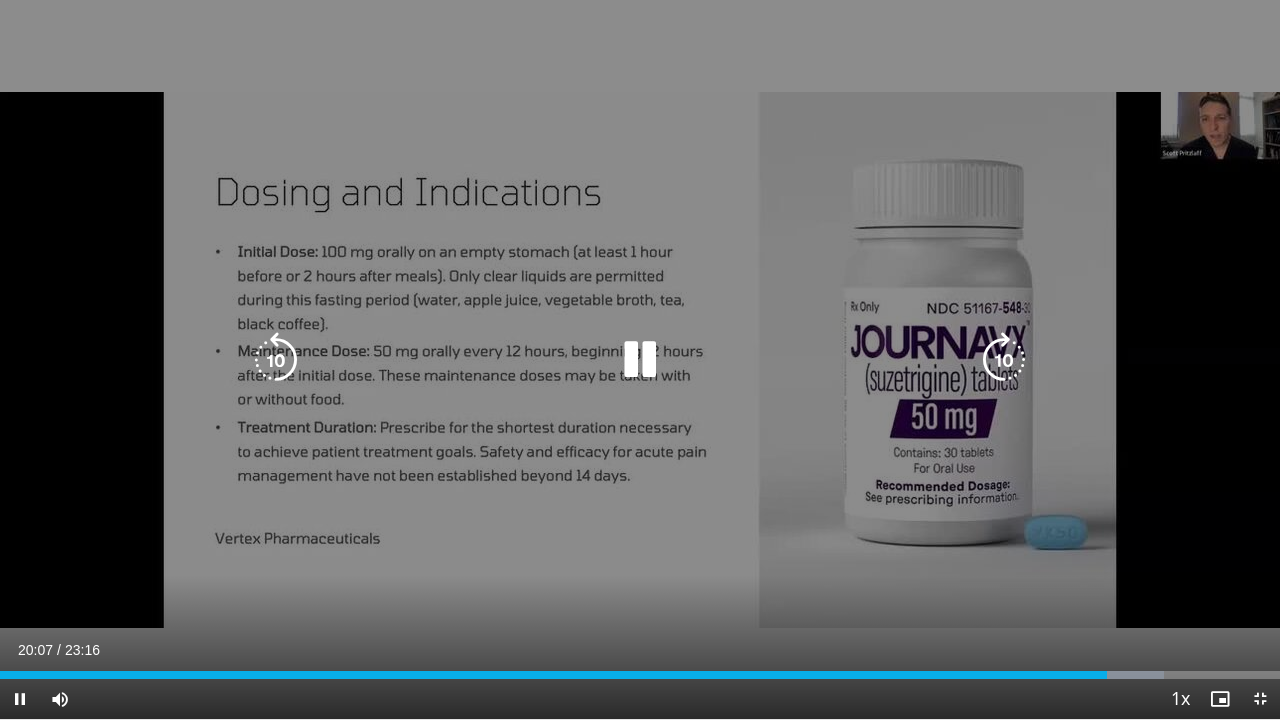 click on "10 seconds
Tap to unmute" at bounding box center (640, 359) 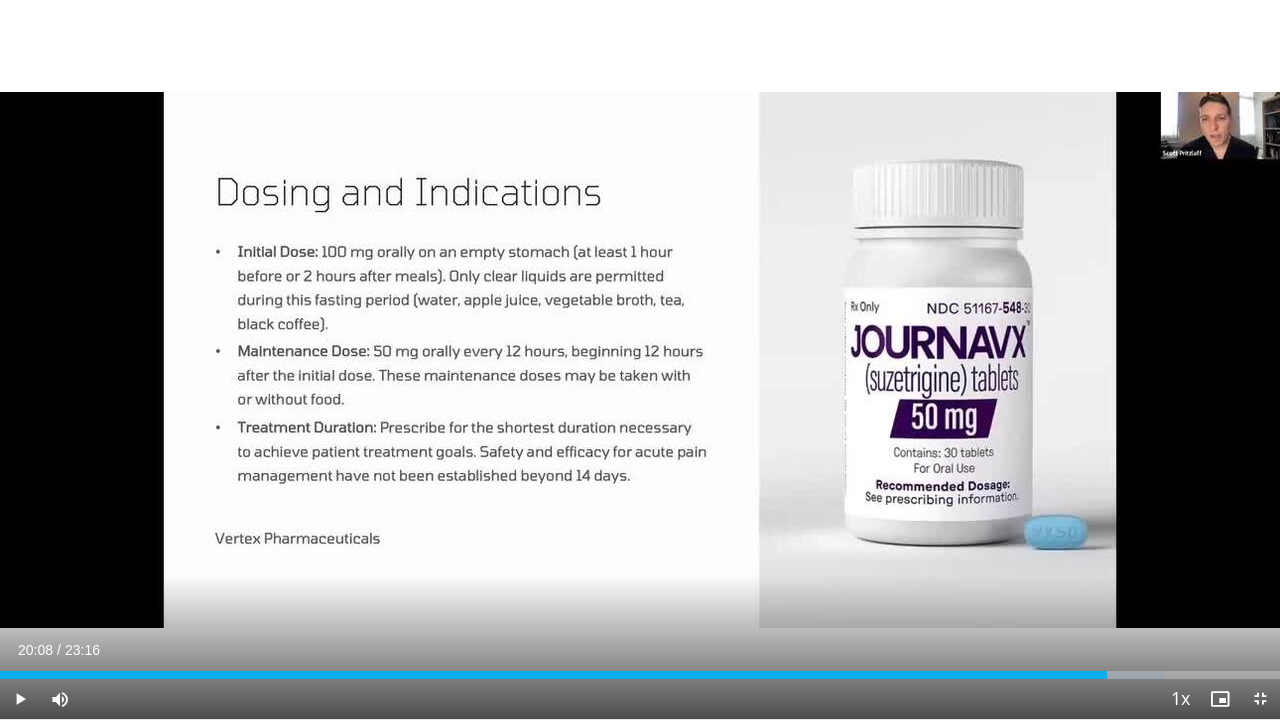 click on "10 seconds
Tap to unmute" at bounding box center (640, 359) 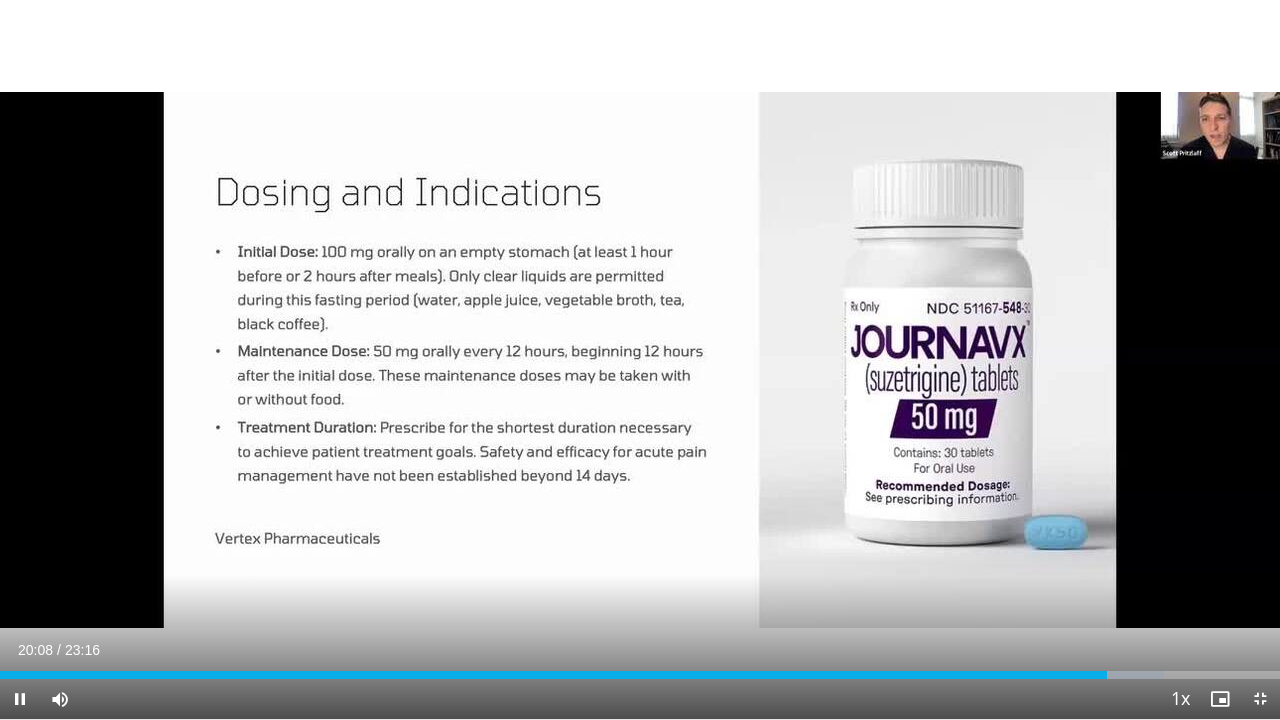 click on "10 seconds
Tap to unmute" at bounding box center (640, 359) 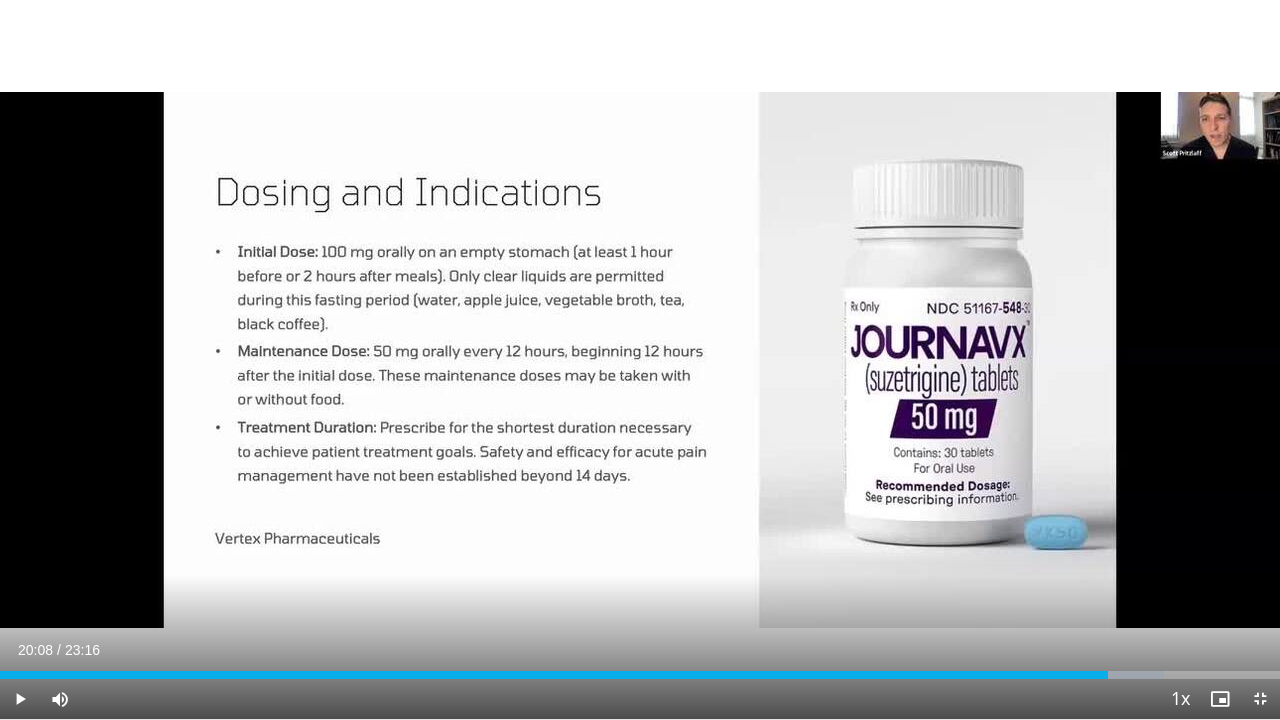 click on "10 seconds
Tap to unmute" at bounding box center [640, 359] 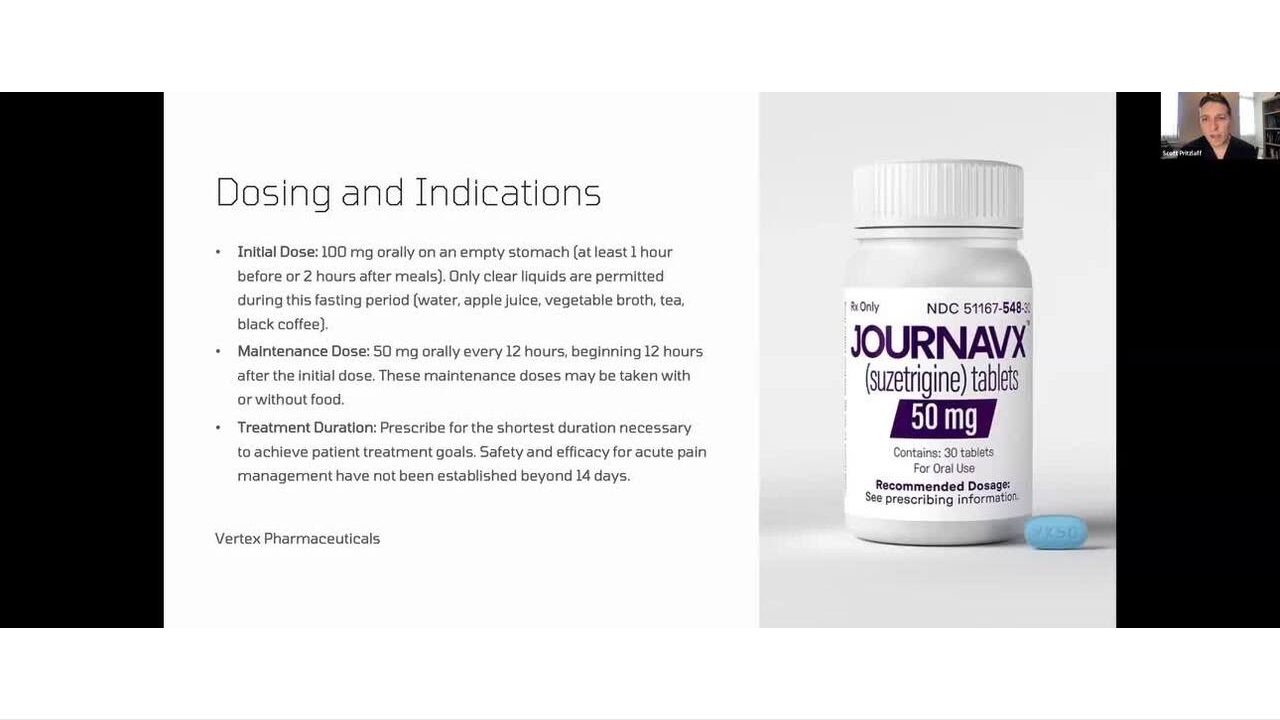 click on "10 seconds
Tap to unmute" at bounding box center (640, 359) 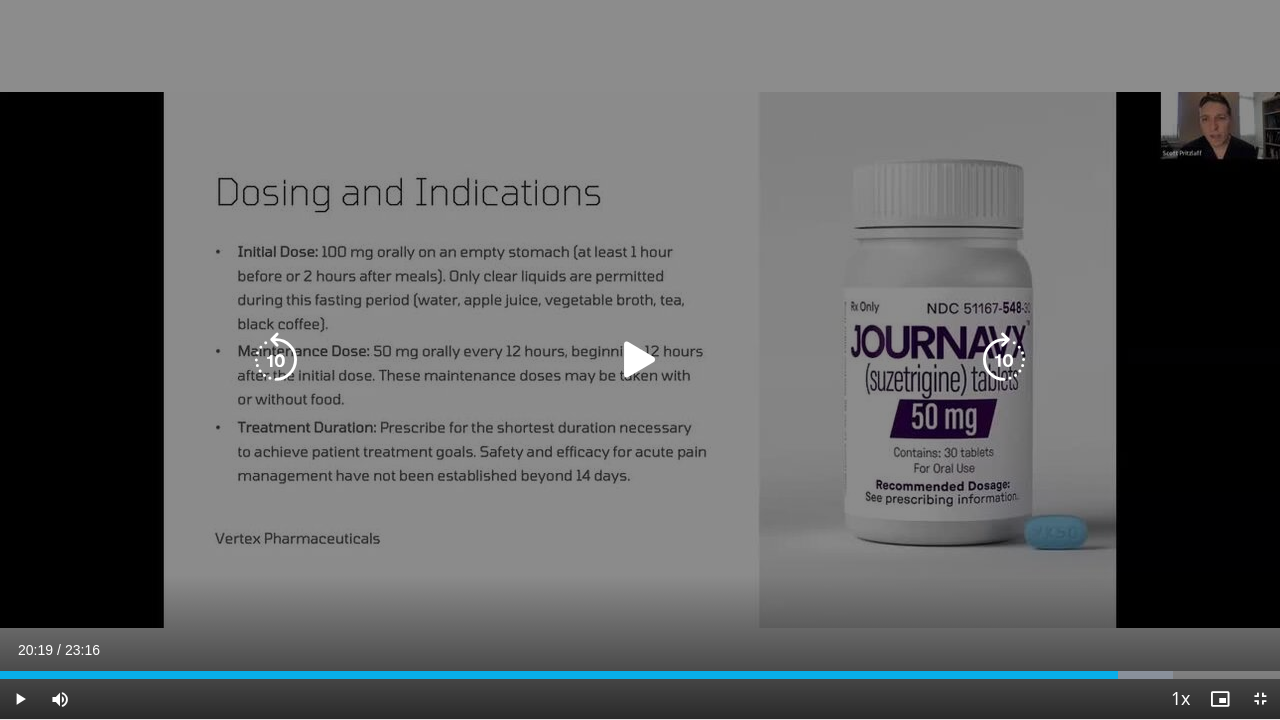click on "10 seconds
Tap to unmute" at bounding box center [640, 359] 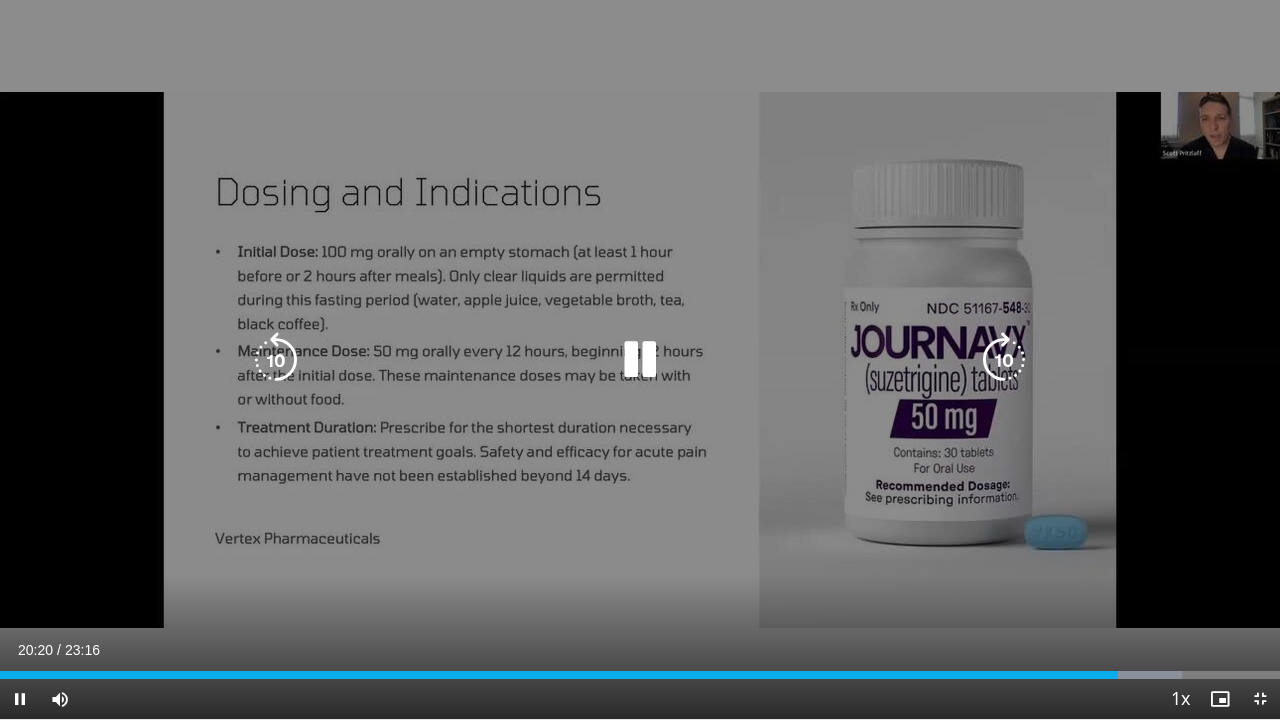 click on "10 seconds
Tap to unmute" at bounding box center [640, 359] 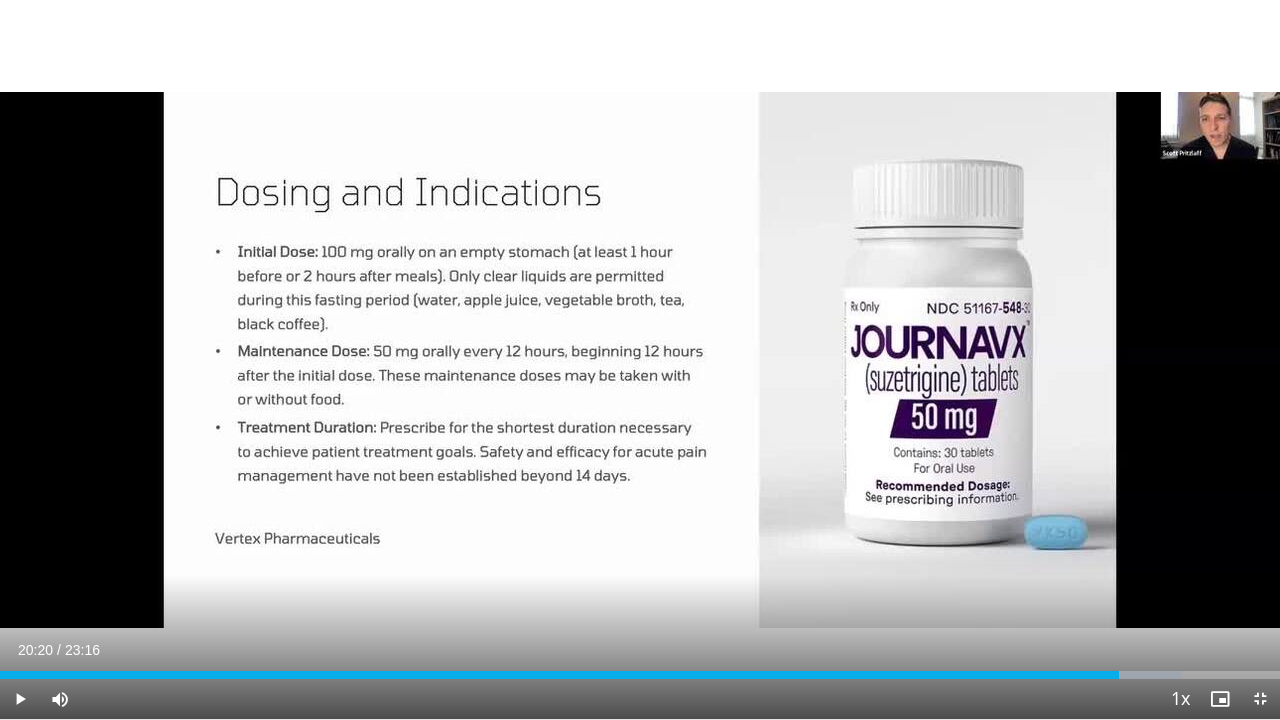click on "10 seconds
Tap to unmute" at bounding box center (640, 359) 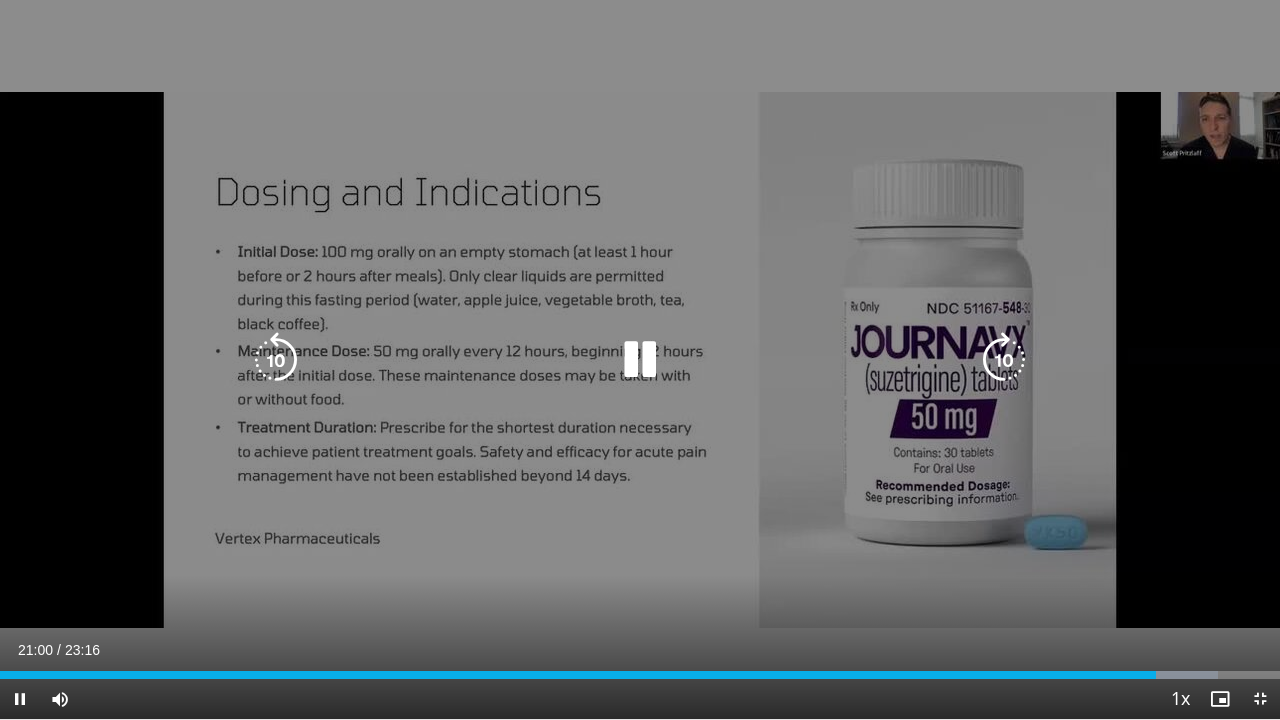 click on "10 seconds
Tap to unmute" at bounding box center (640, 359) 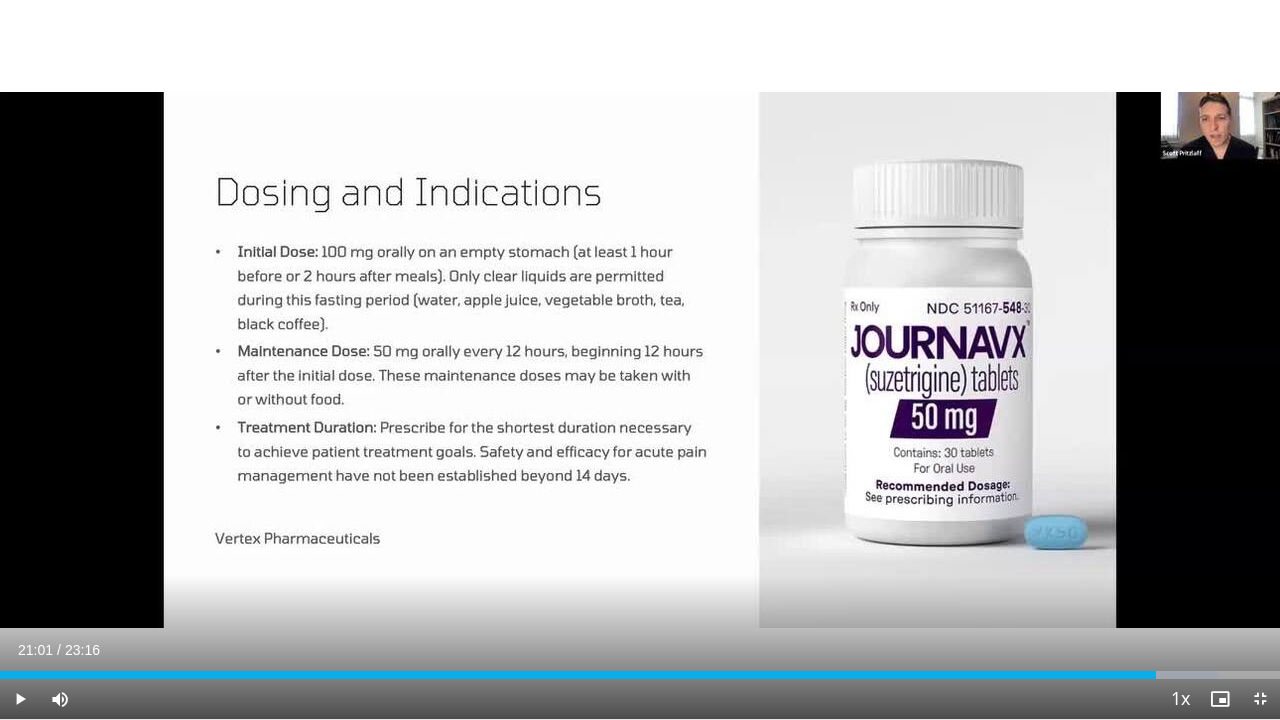 click on "10 seconds
Tap to unmute" at bounding box center (640, 359) 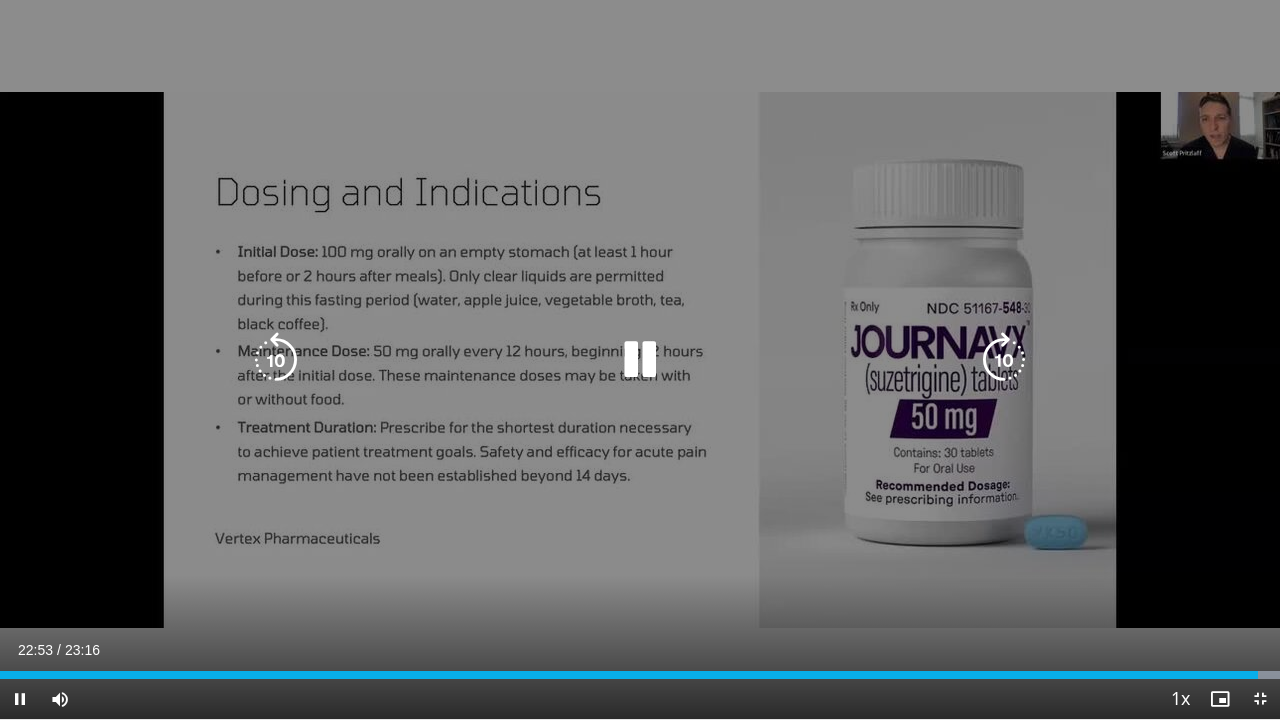 click on "10 seconds
Tap to unmute" at bounding box center [640, 359] 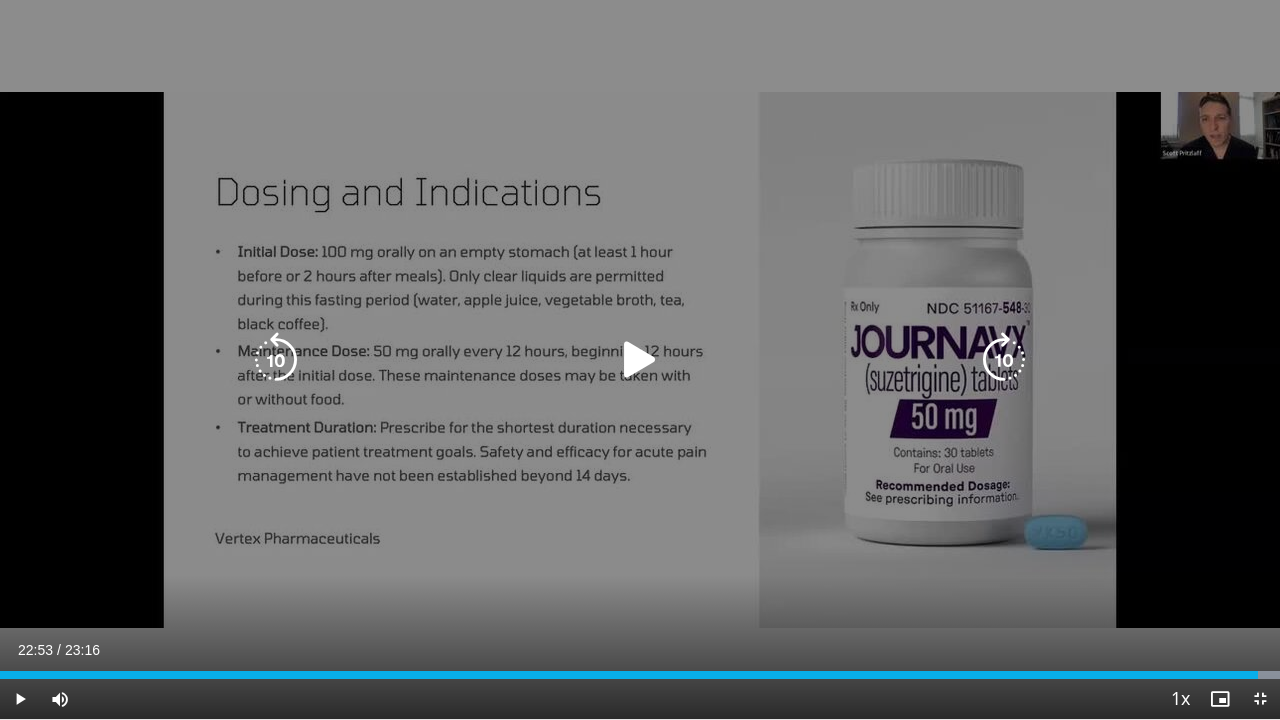 click on "10 seconds
Tap to unmute" at bounding box center (640, 359) 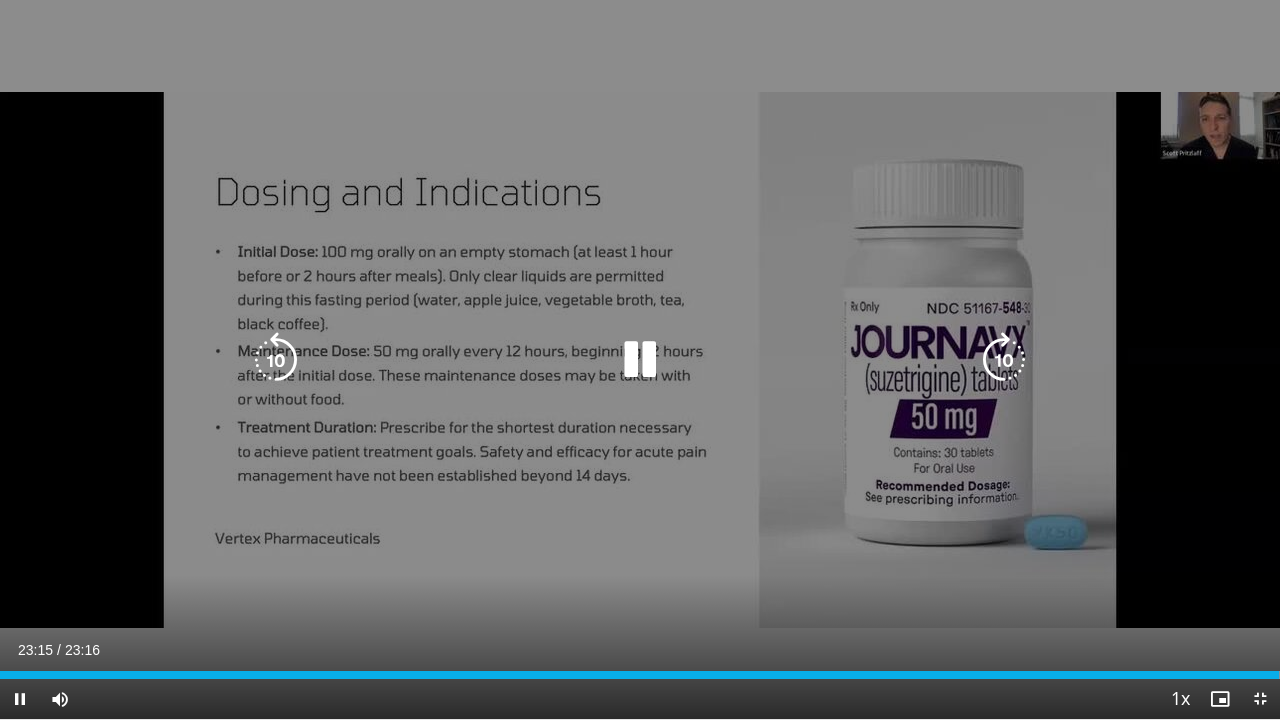 click on "10 seconds
Tap to unmute" at bounding box center (640, 359) 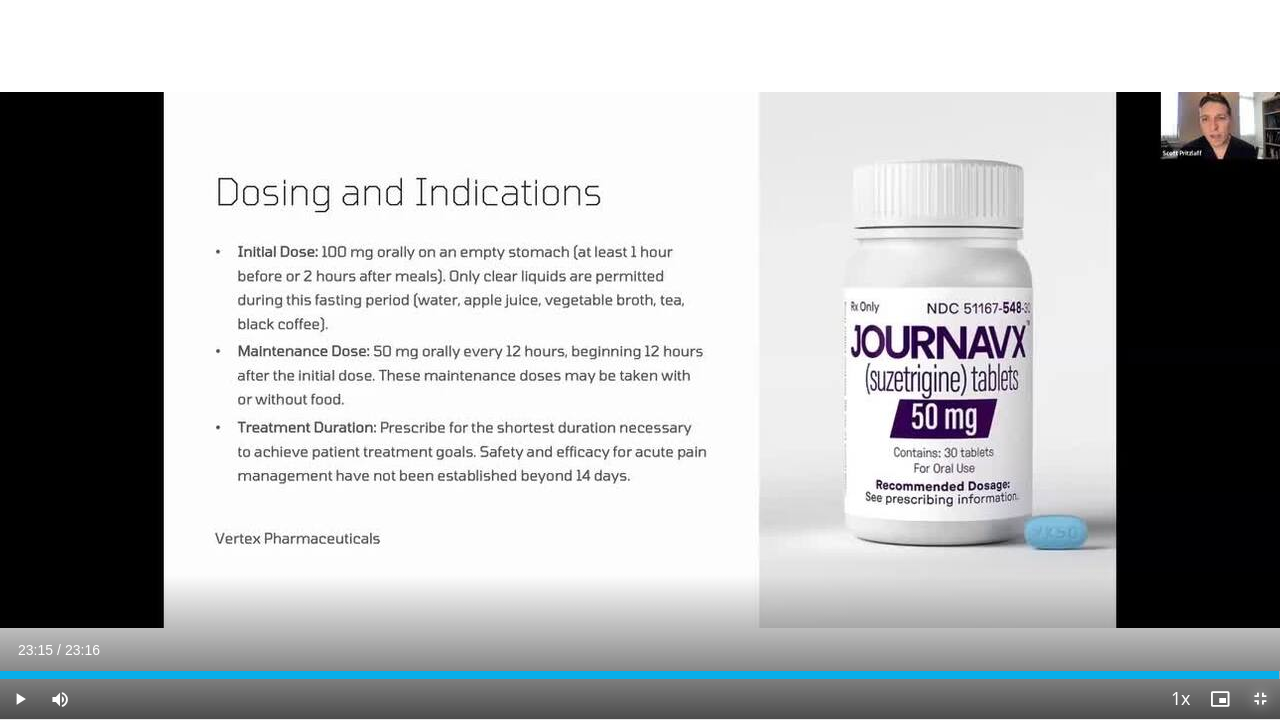 click at bounding box center [1260, 699] 